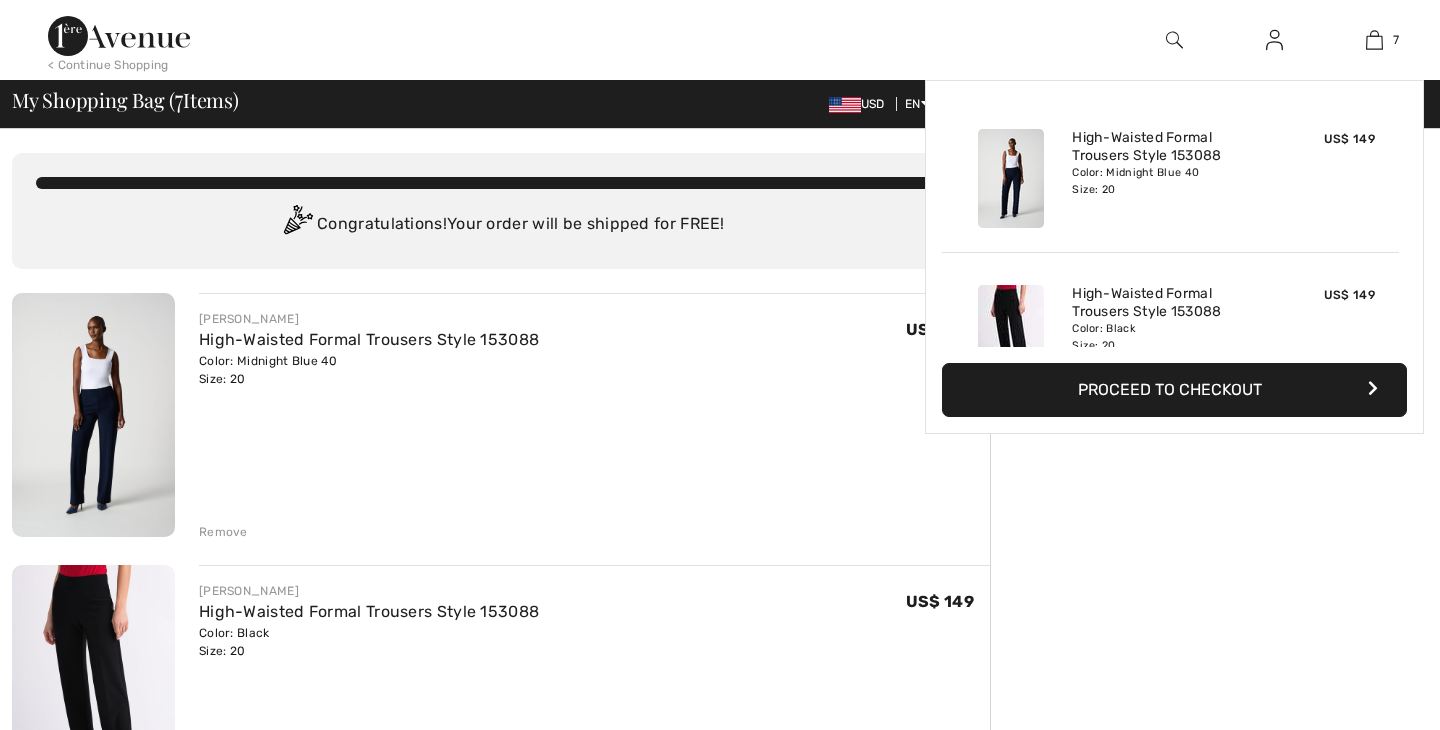 scroll, scrollTop: 0, scrollLeft: 0, axis: both 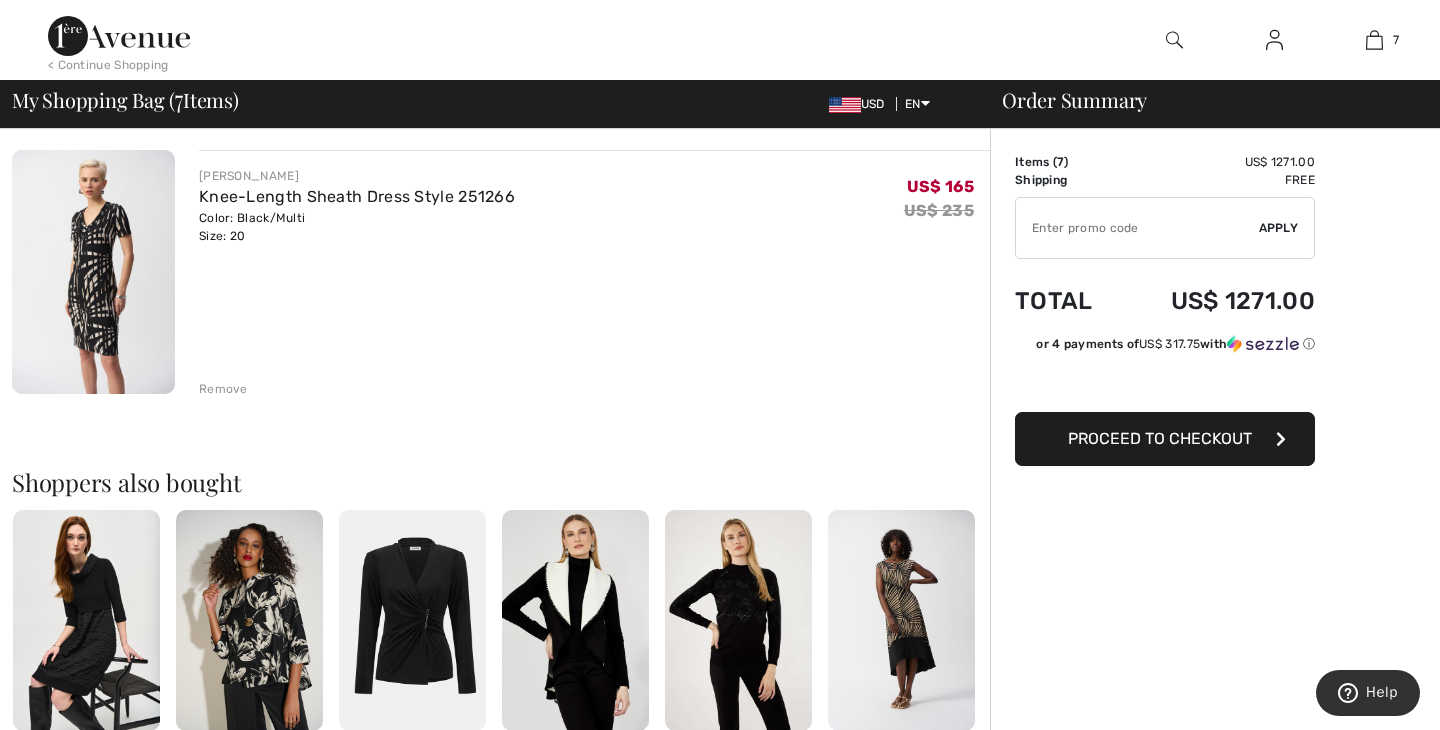 click on "Remove" at bounding box center [223, 389] 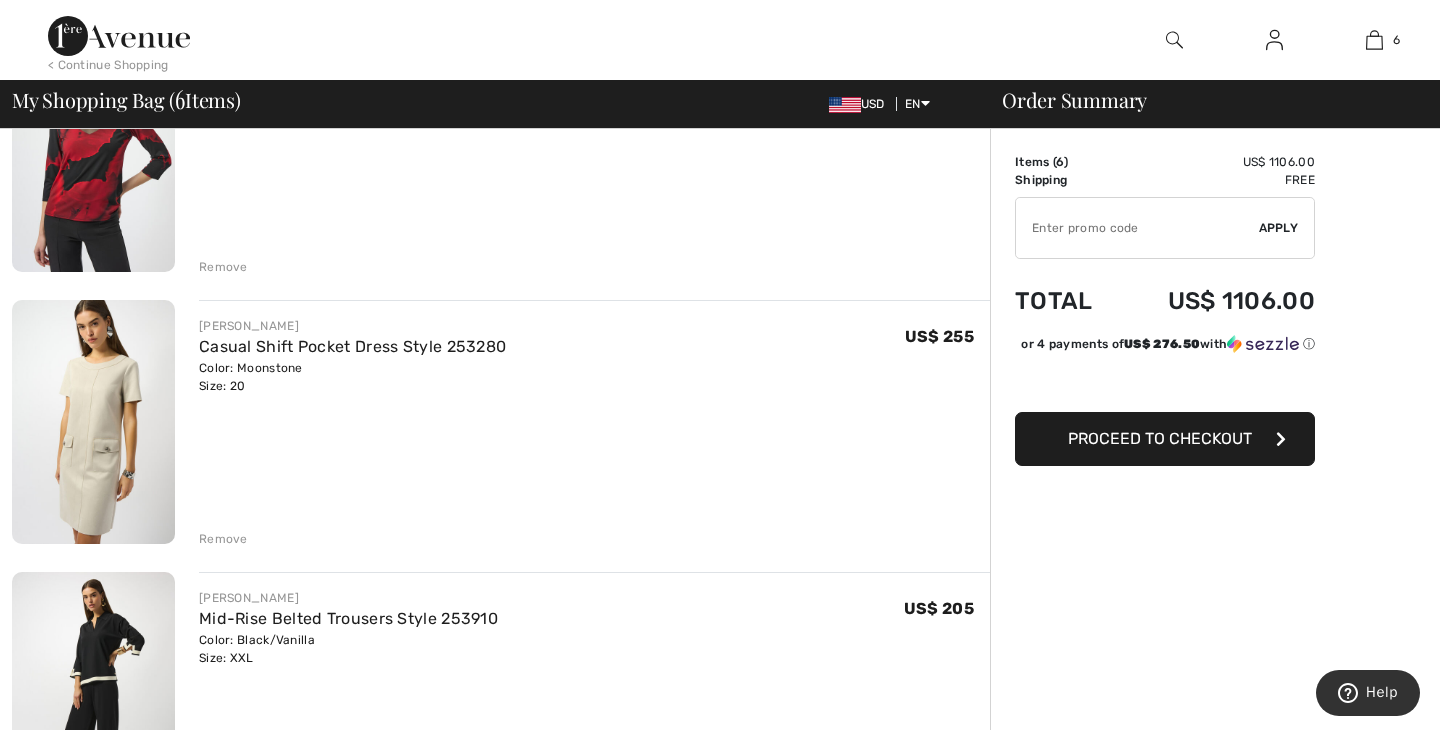 scroll, scrollTop: 806, scrollLeft: 0, axis: vertical 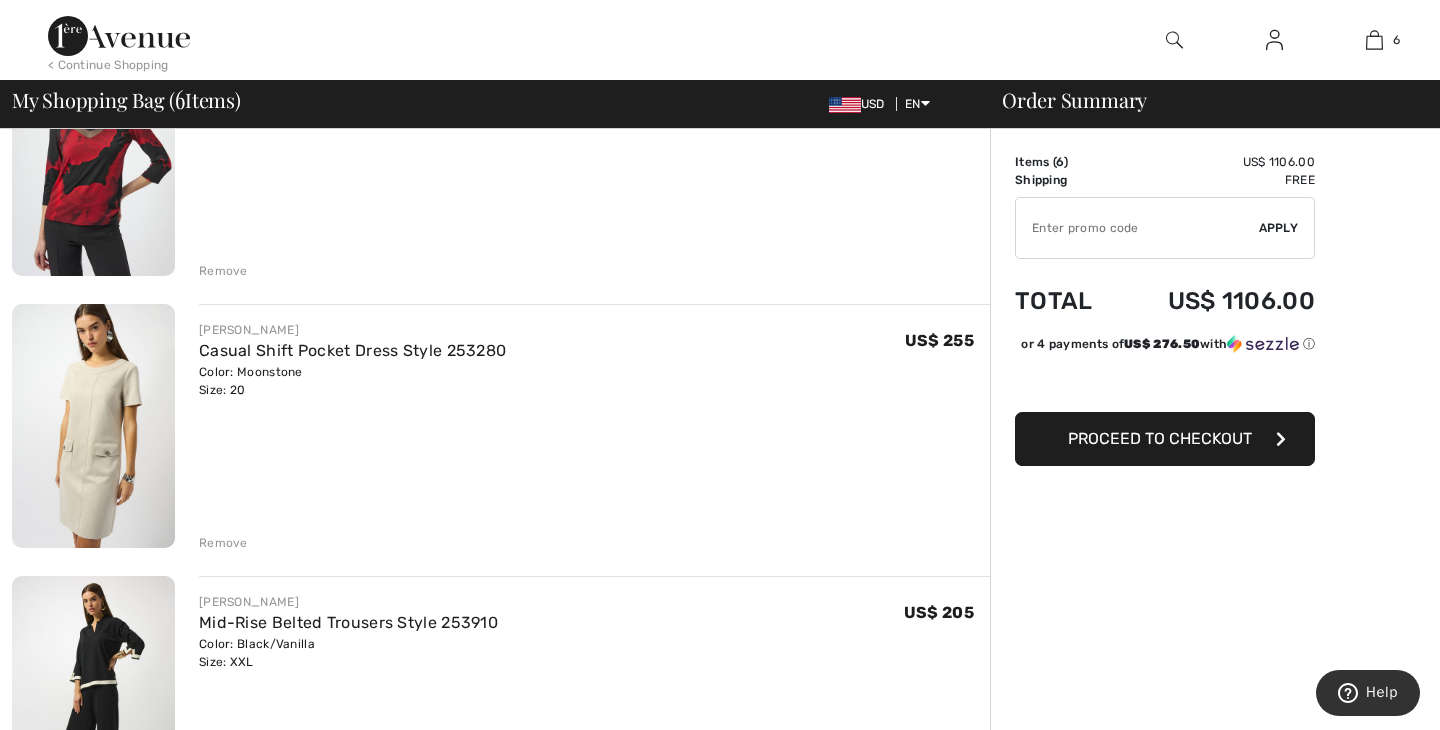 click on "Remove" at bounding box center (223, 543) 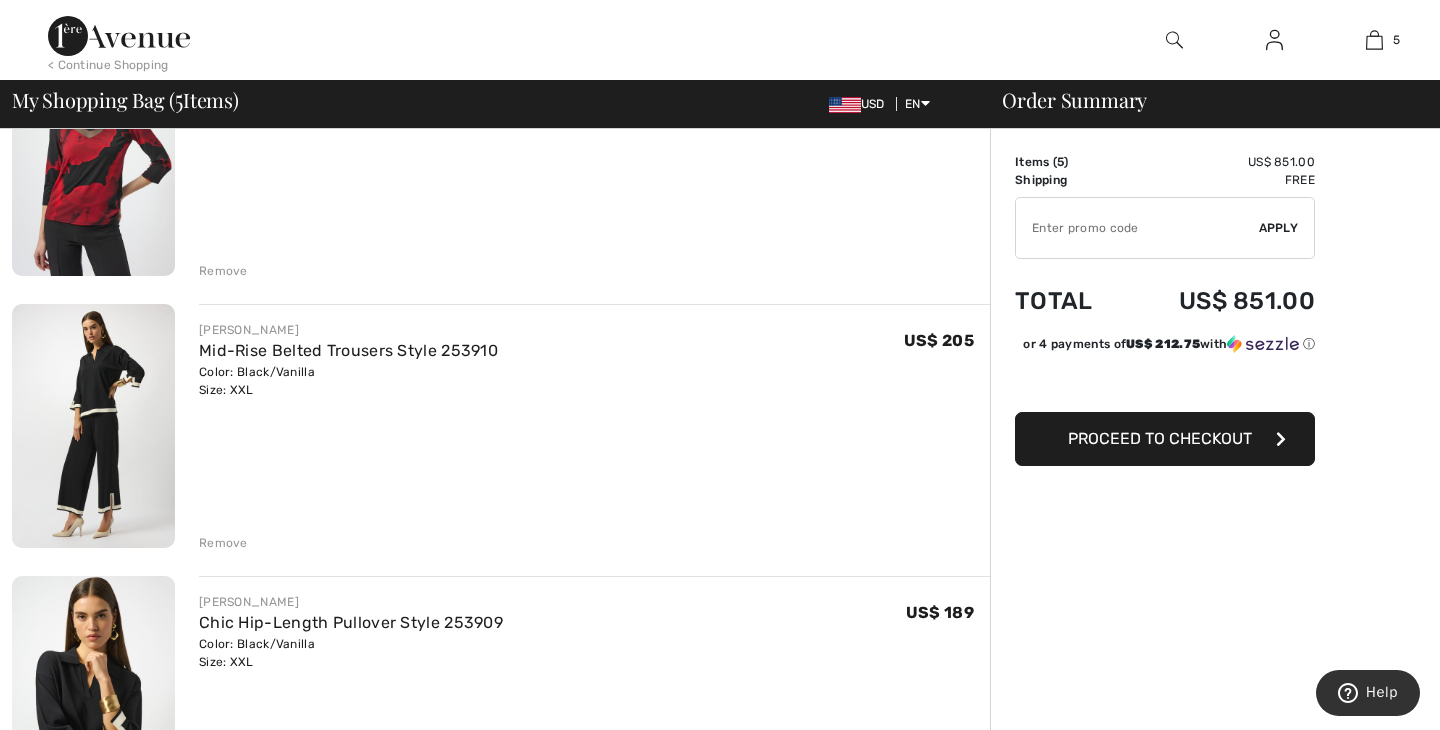 click on "Proceed to Checkout" at bounding box center [1160, 438] 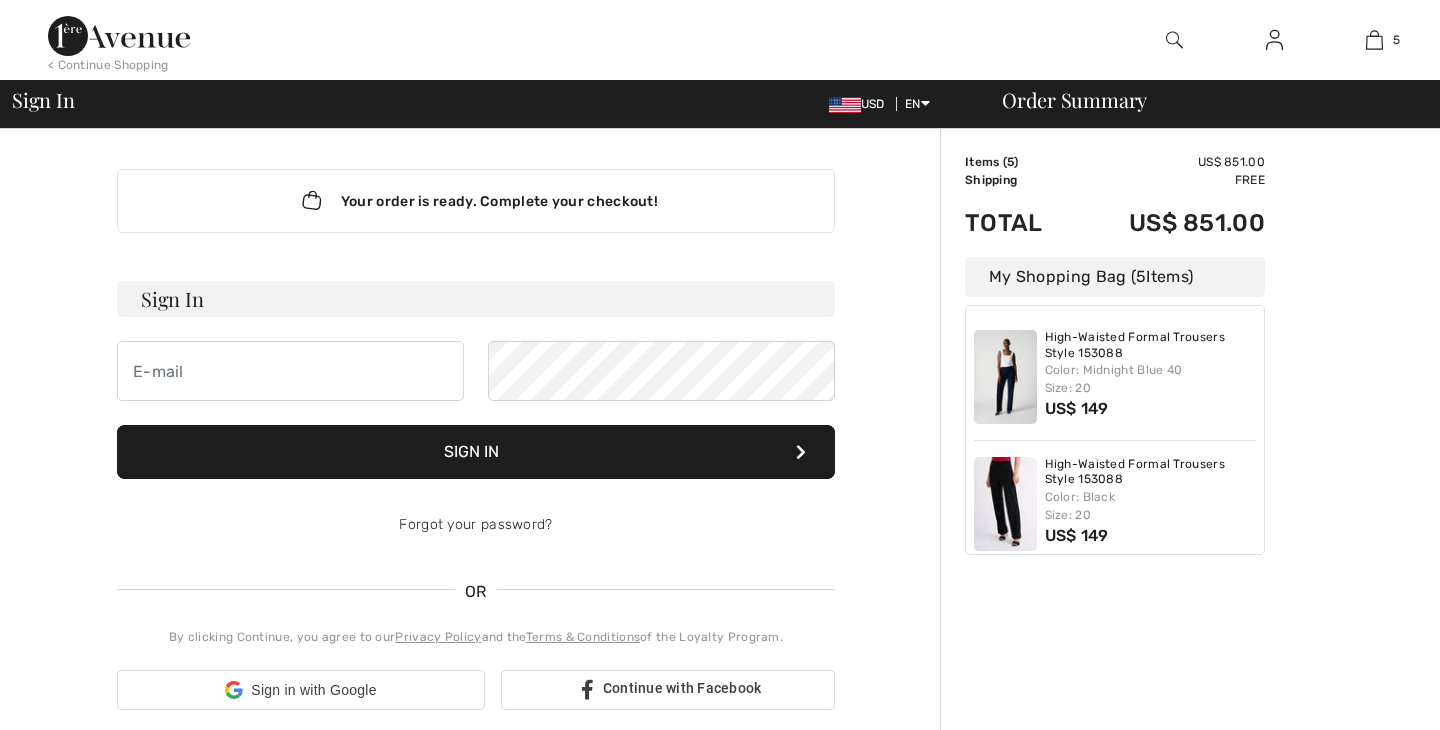 scroll, scrollTop: 0, scrollLeft: 0, axis: both 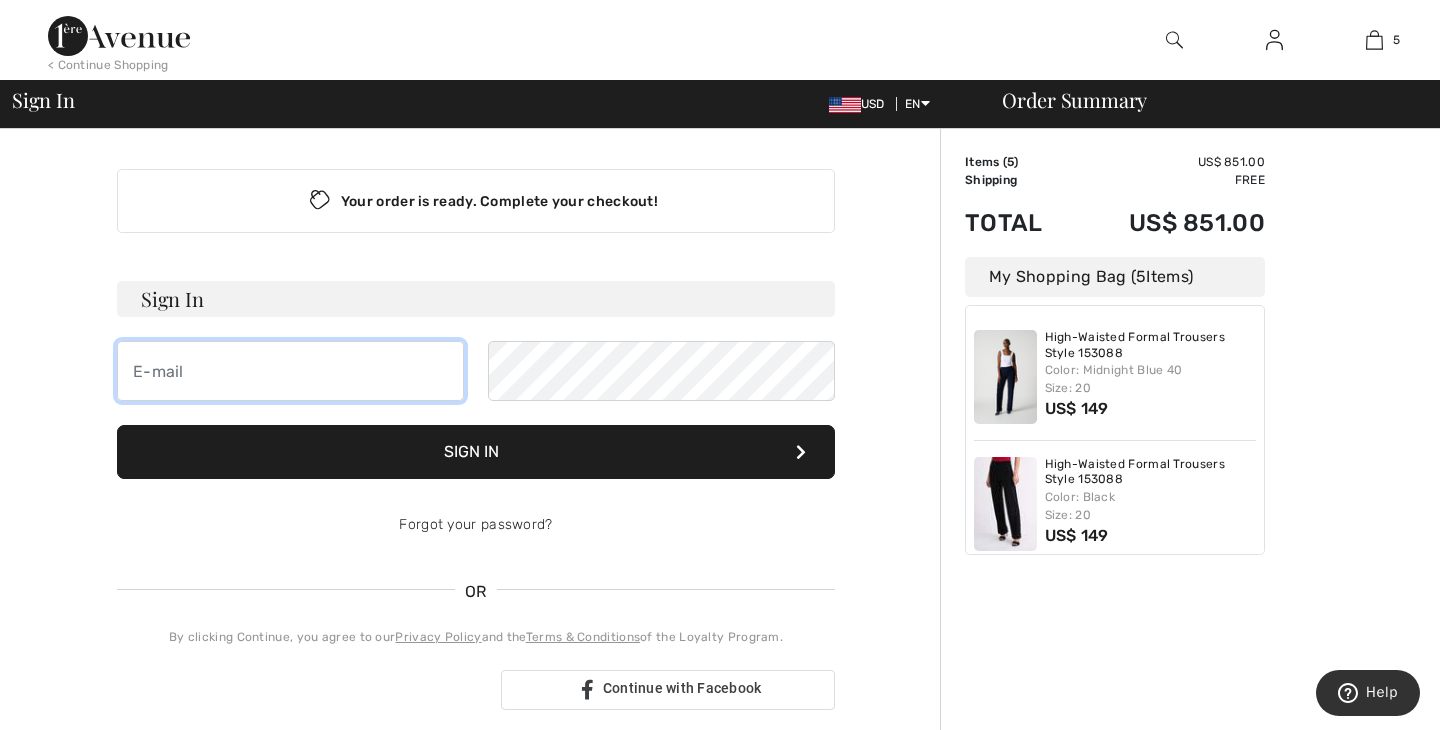 click at bounding box center (290, 371) 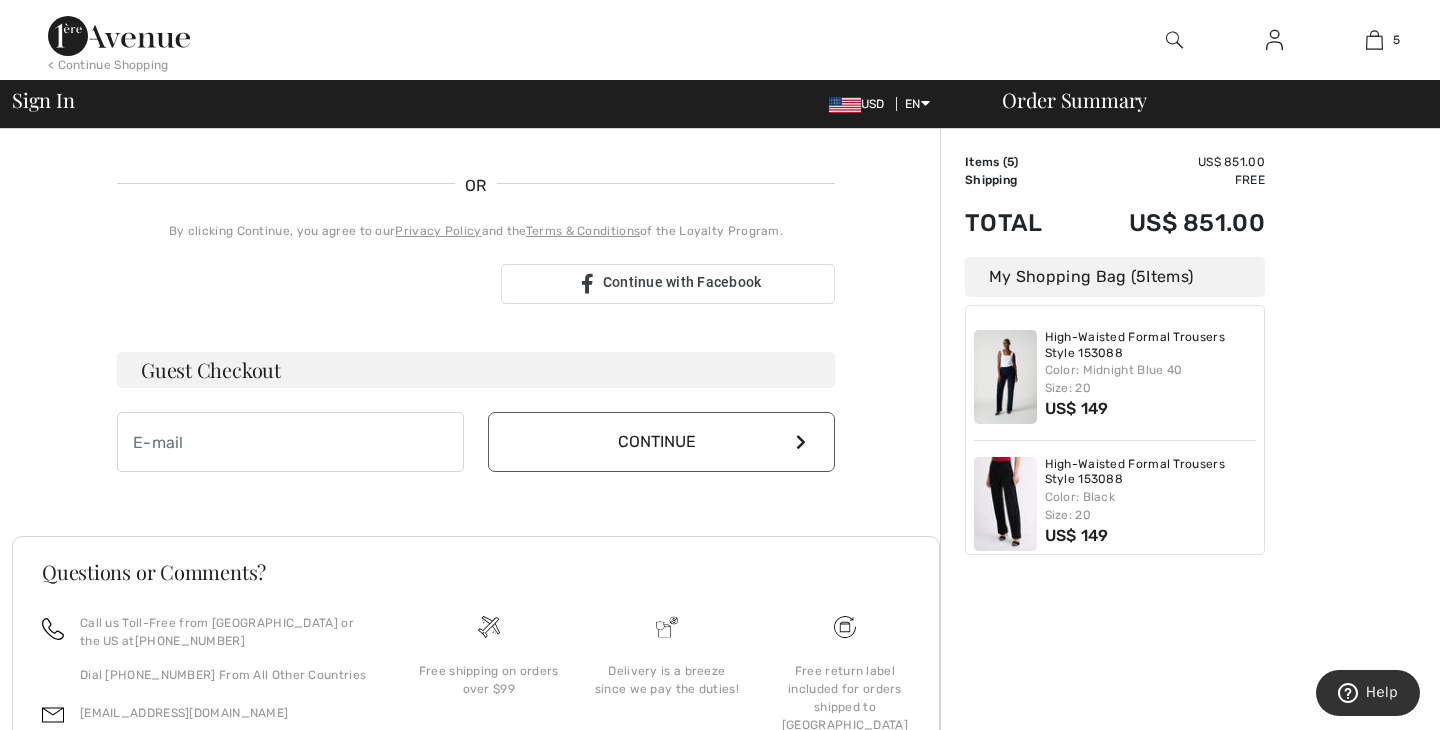 scroll, scrollTop: 412, scrollLeft: 0, axis: vertical 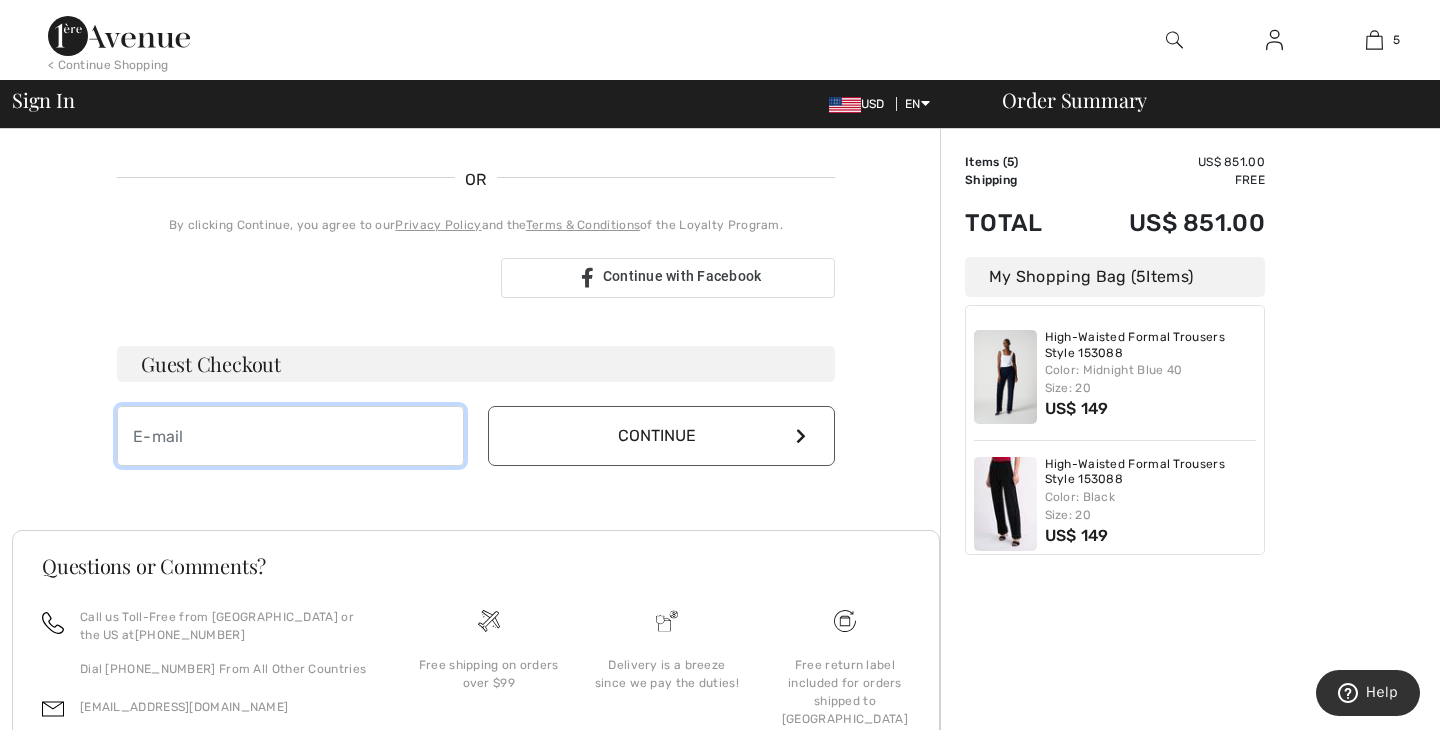 click at bounding box center [290, 436] 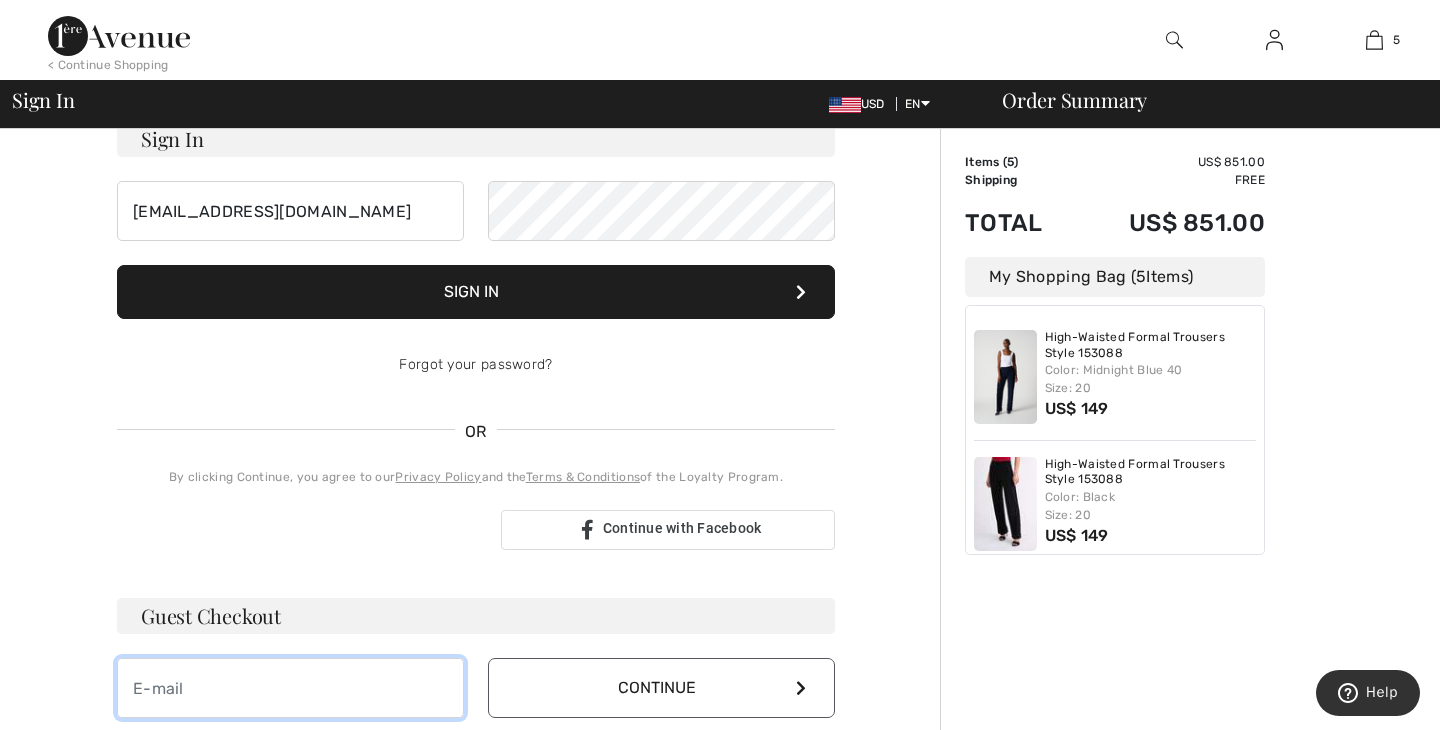 scroll, scrollTop: 0, scrollLeft: 0, axis: both 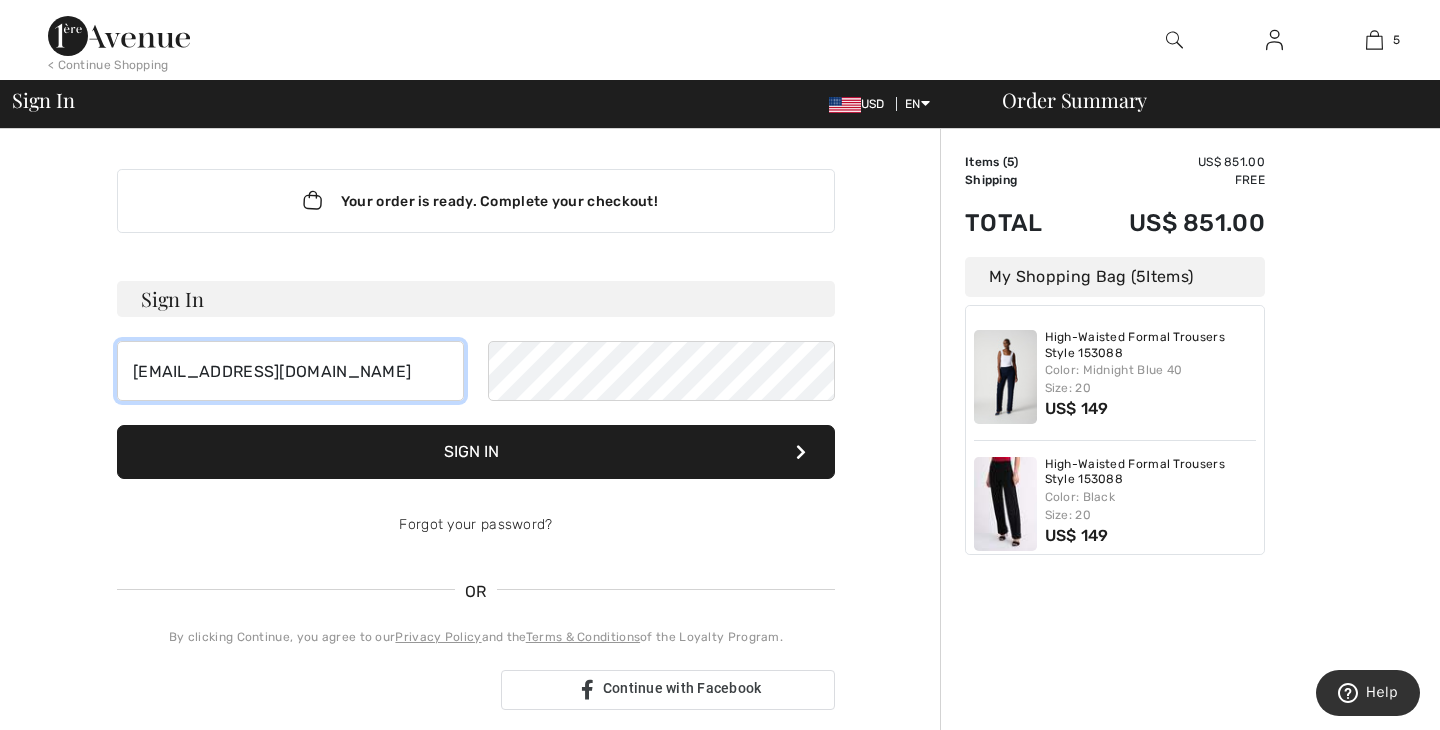 click on "beth5551@verizon.net" at bounding box center (290, 371) 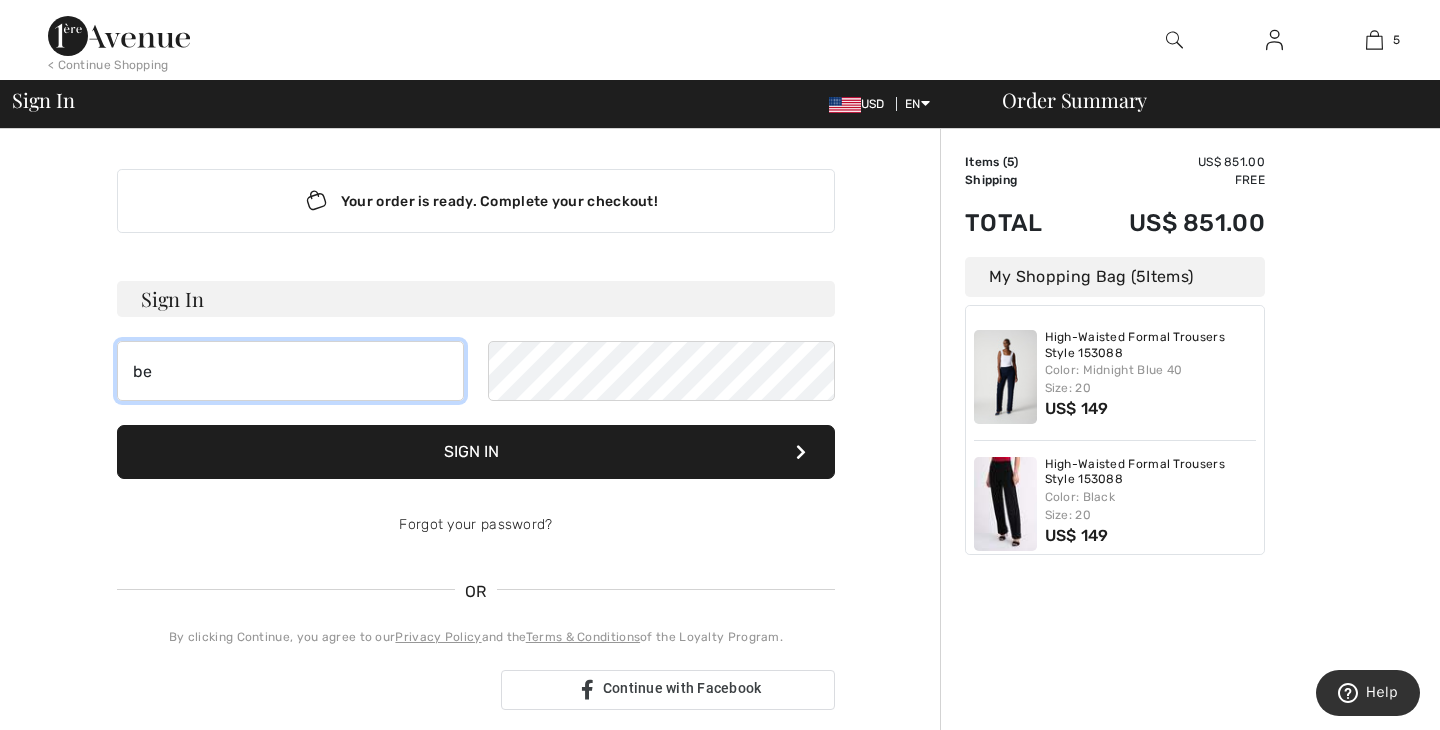 type on "b" 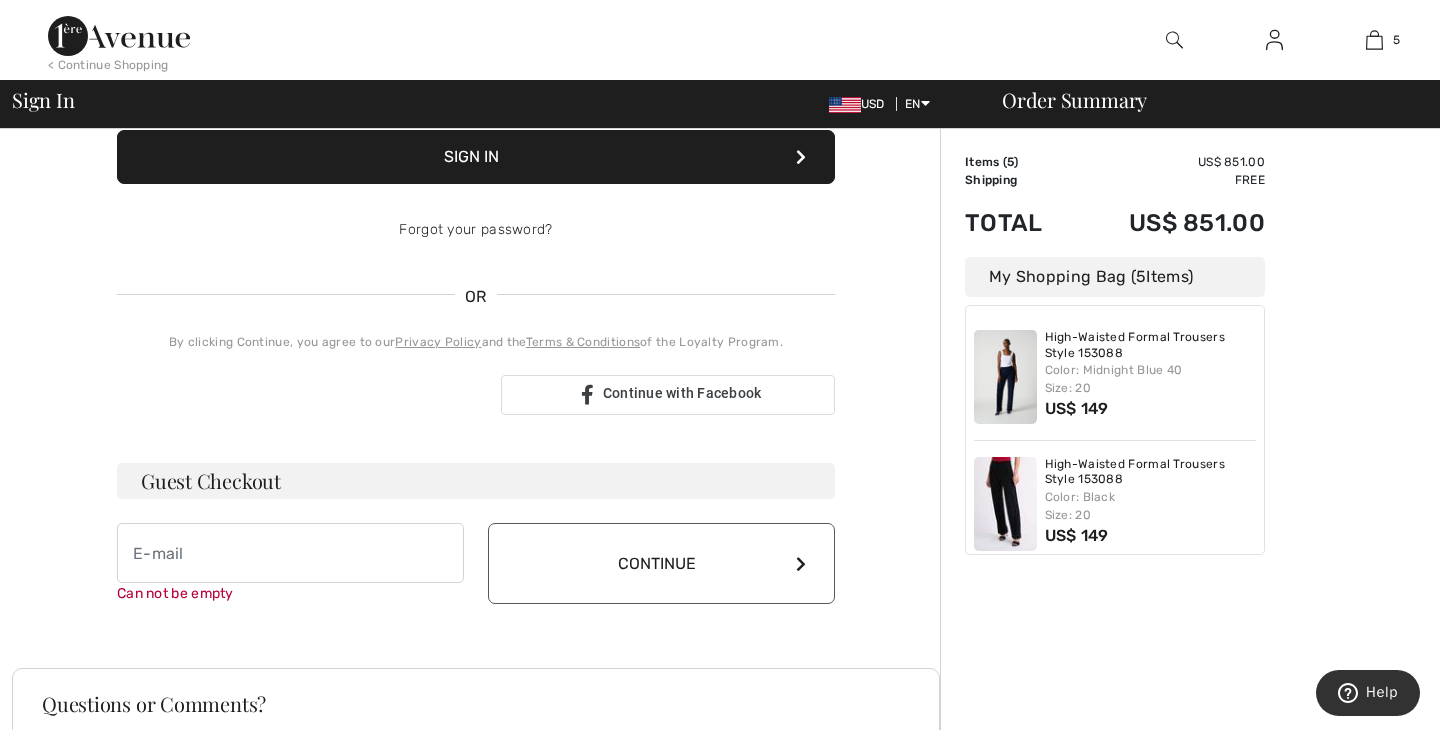 scroll, scrollTop: 299, scrollLeft: 0, axis: vertical 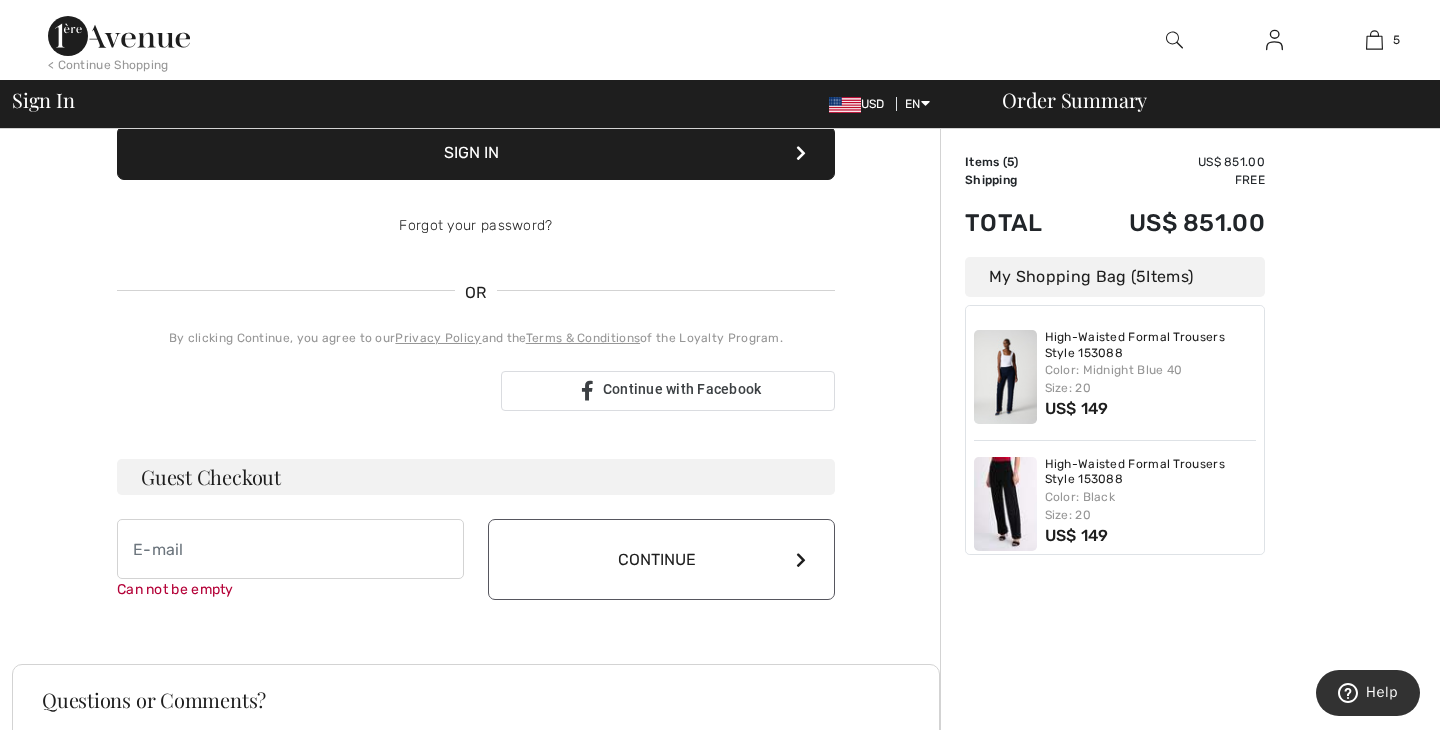 type 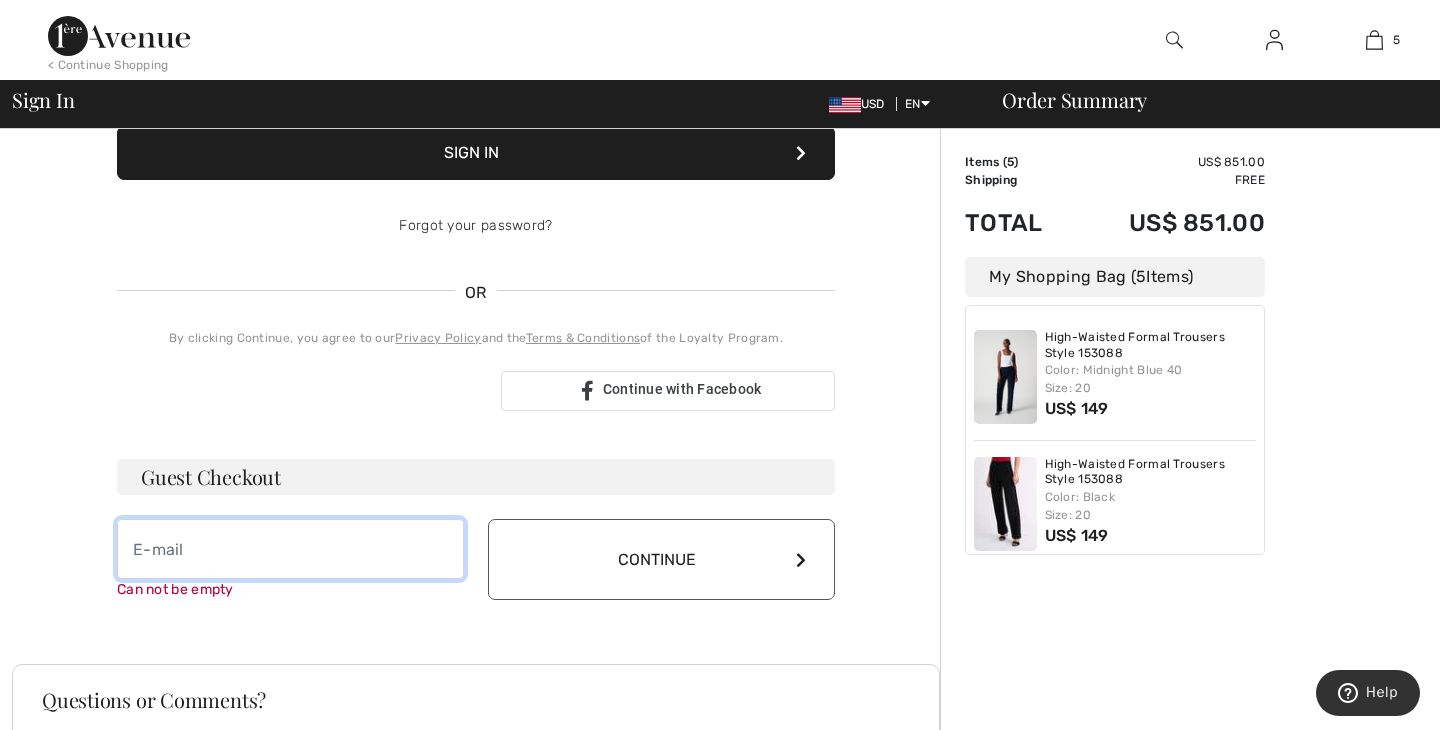 click at bounding box center [290, 549] 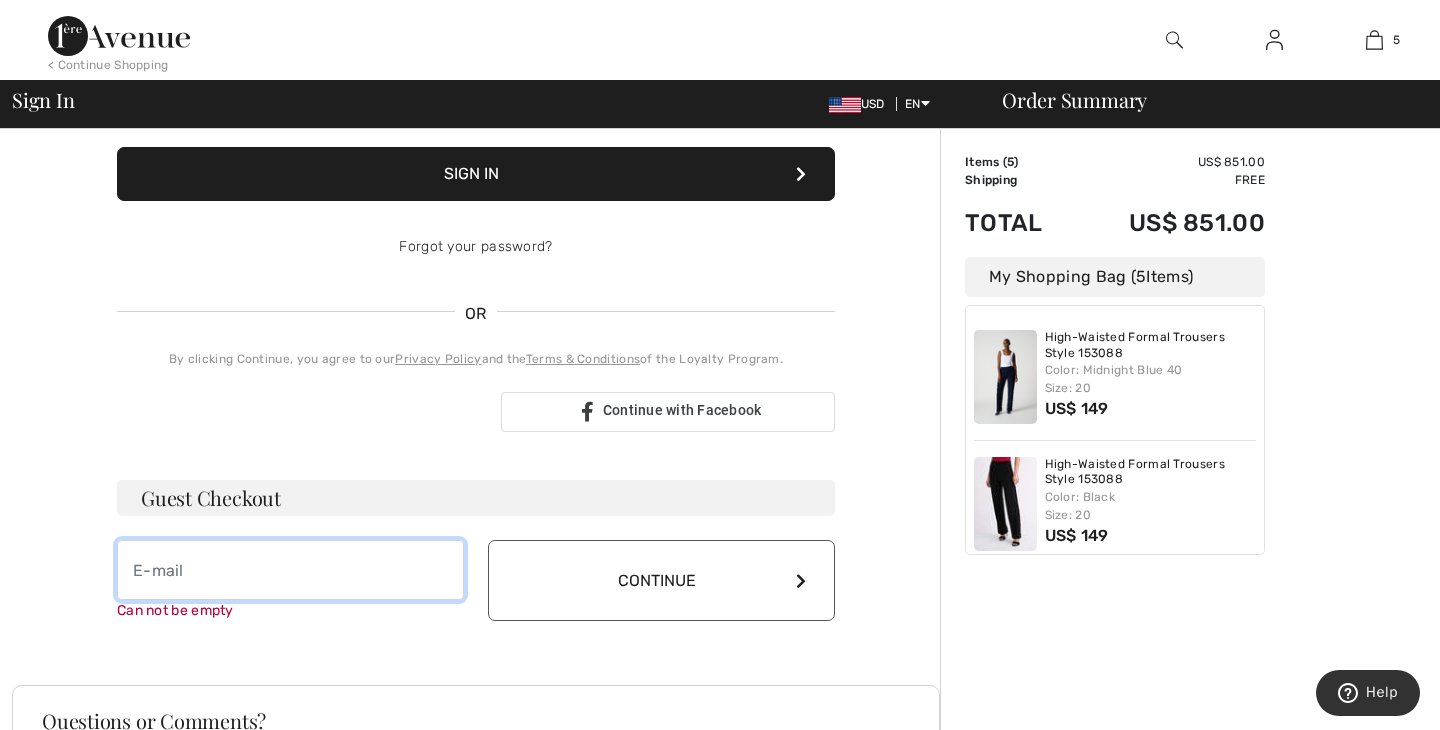 click at bounding box center [290, 570] 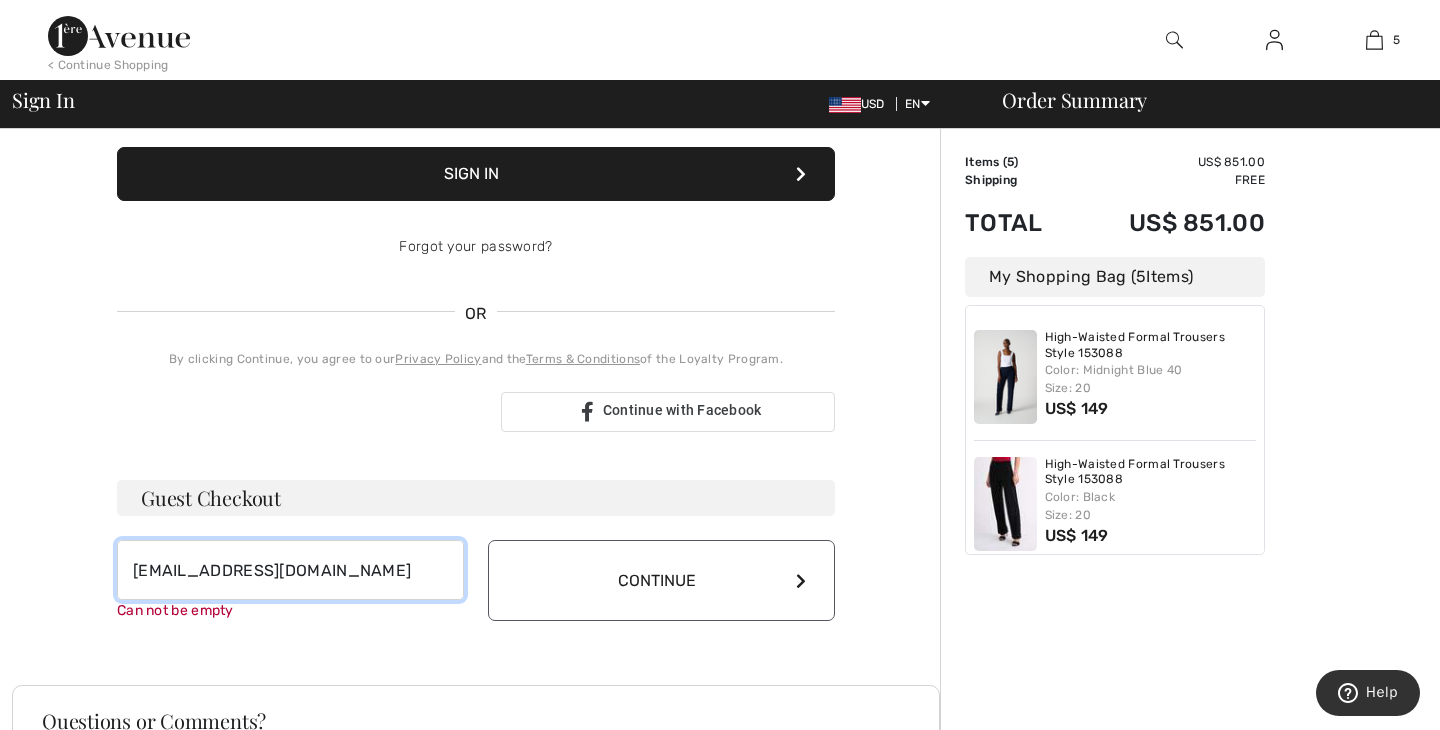 type on "[EMAIL_ADDRESS][DOMAIN_NAME]" 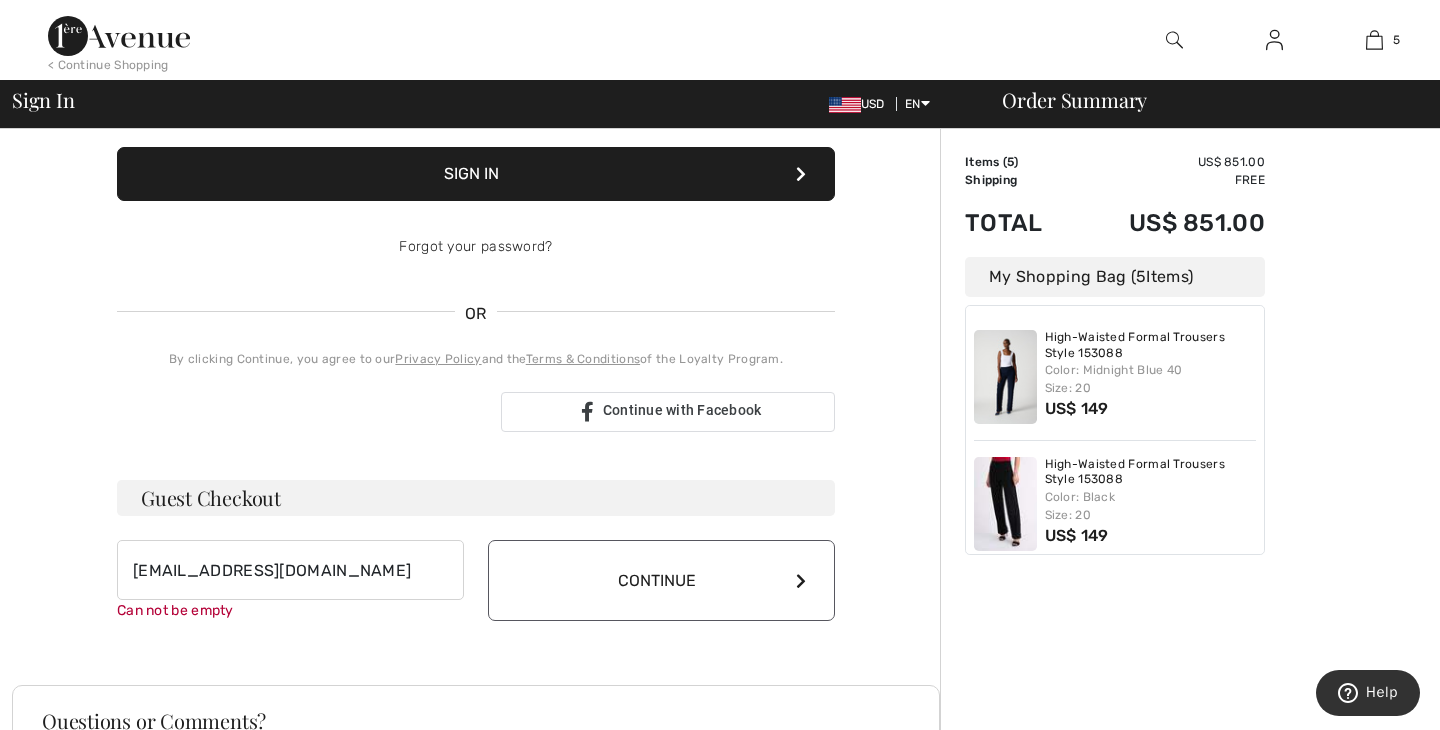click on "Continue" at bounding box center [661, 580] 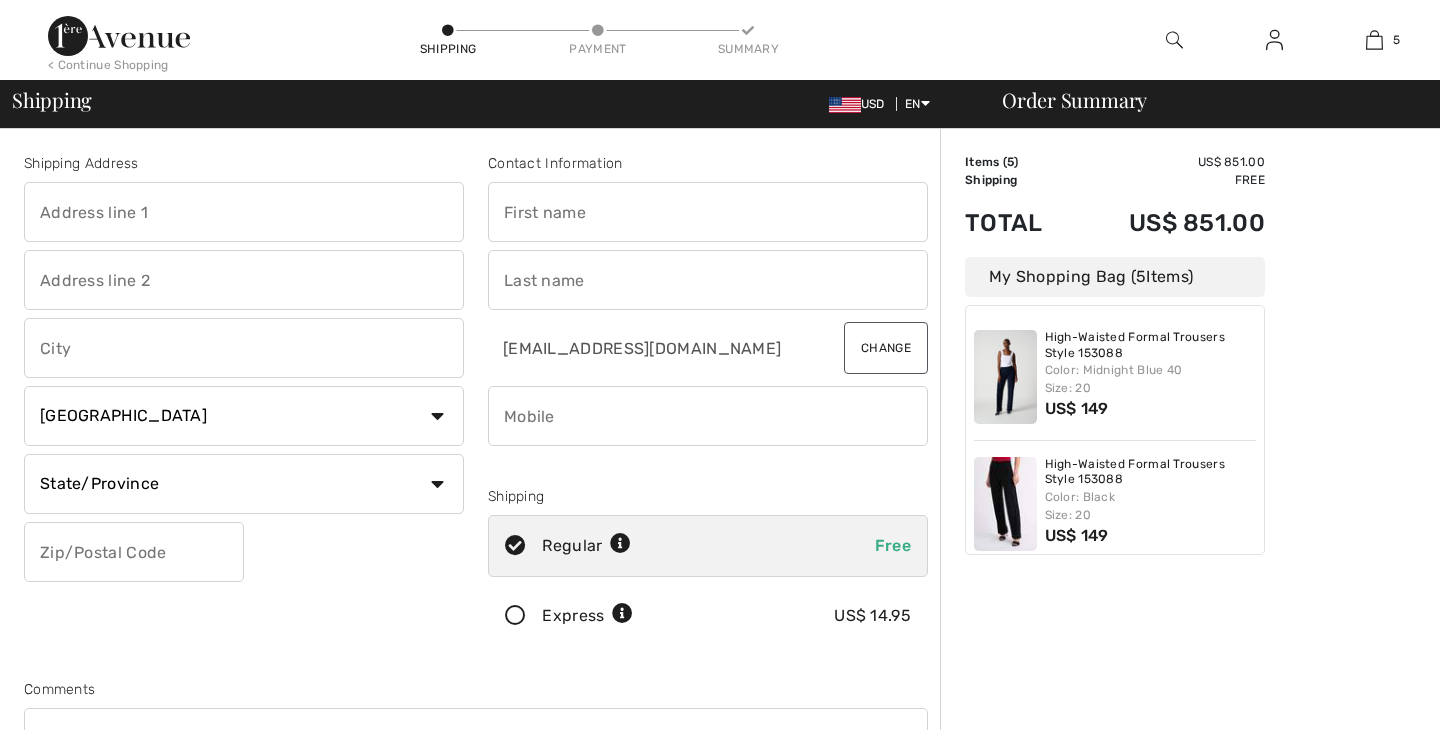 scroll, scrollTop: 0, scrollLeft: 0, axis: both 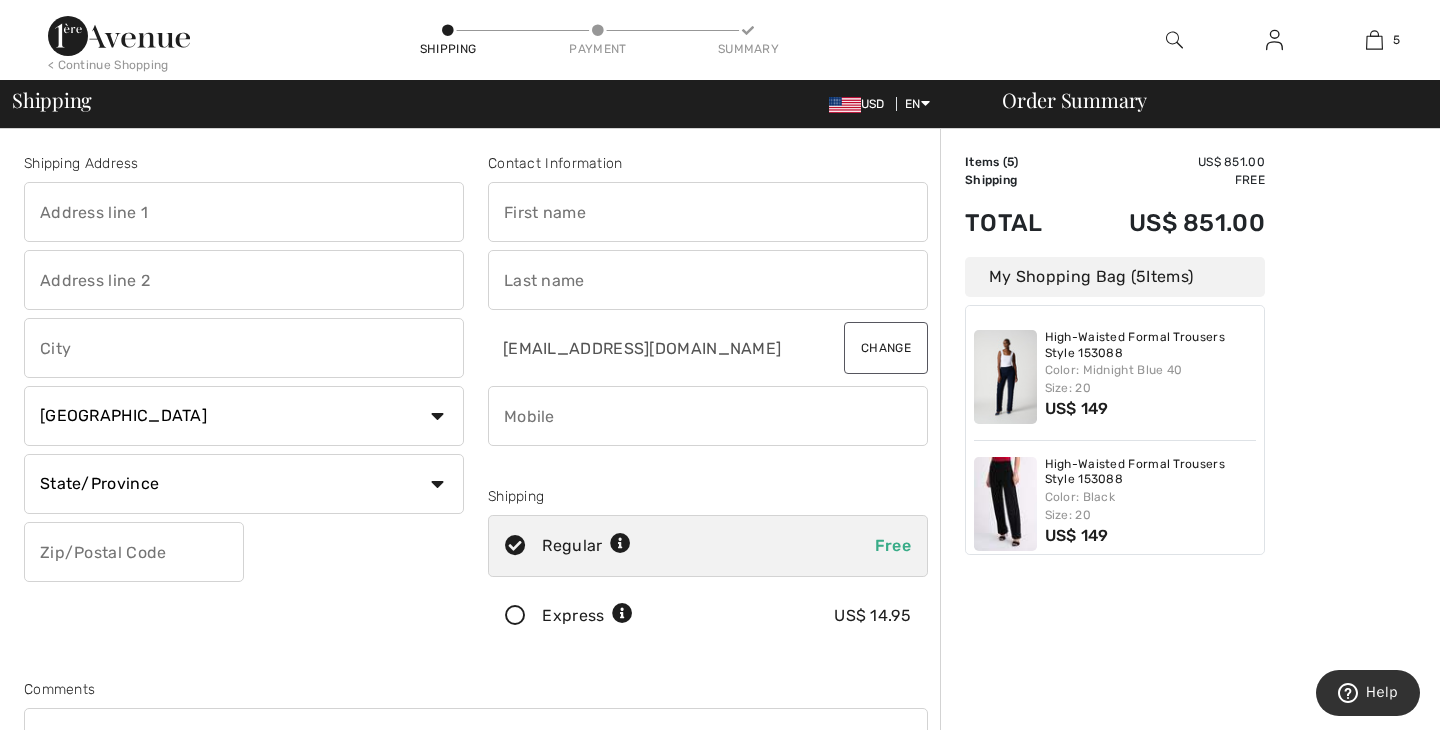 click at bounding box center (244, 212) 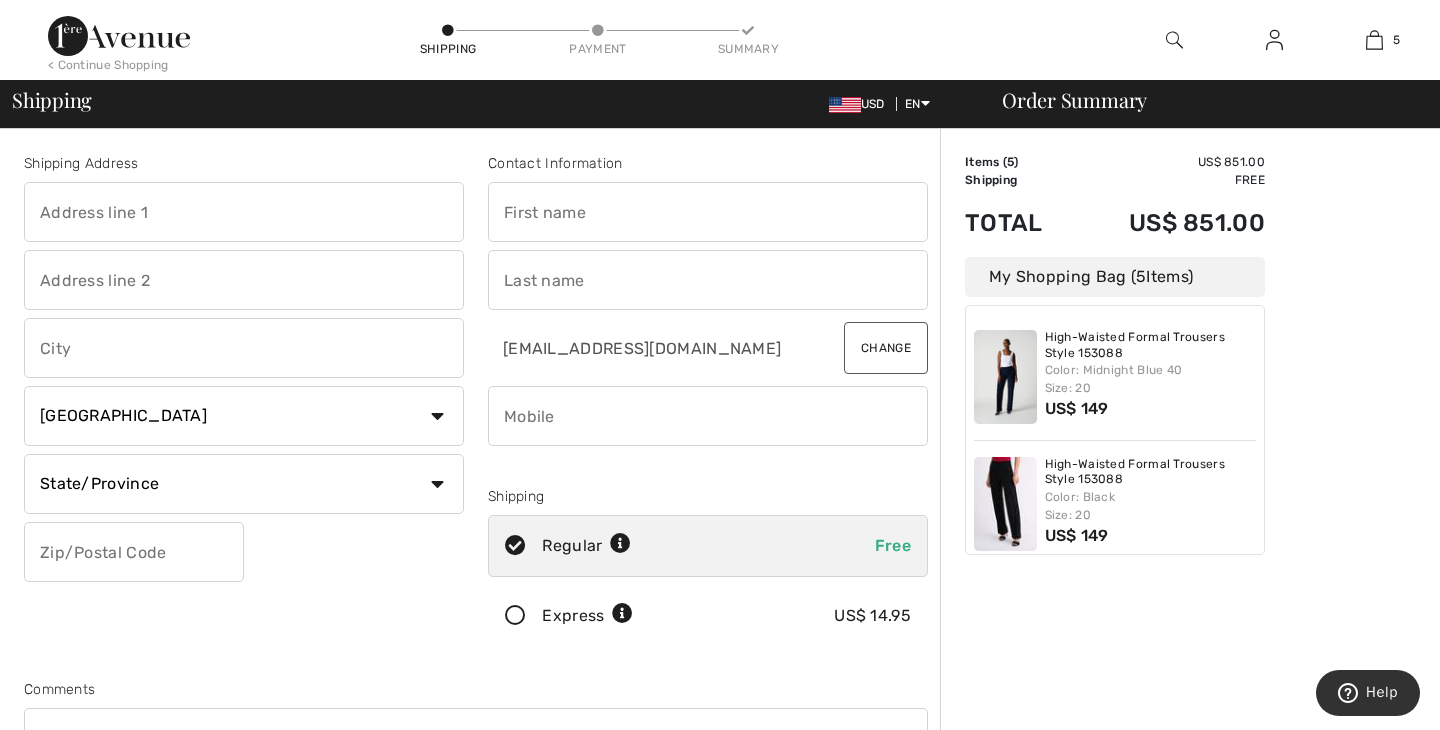 type on "[STREET_ADDRESS]" 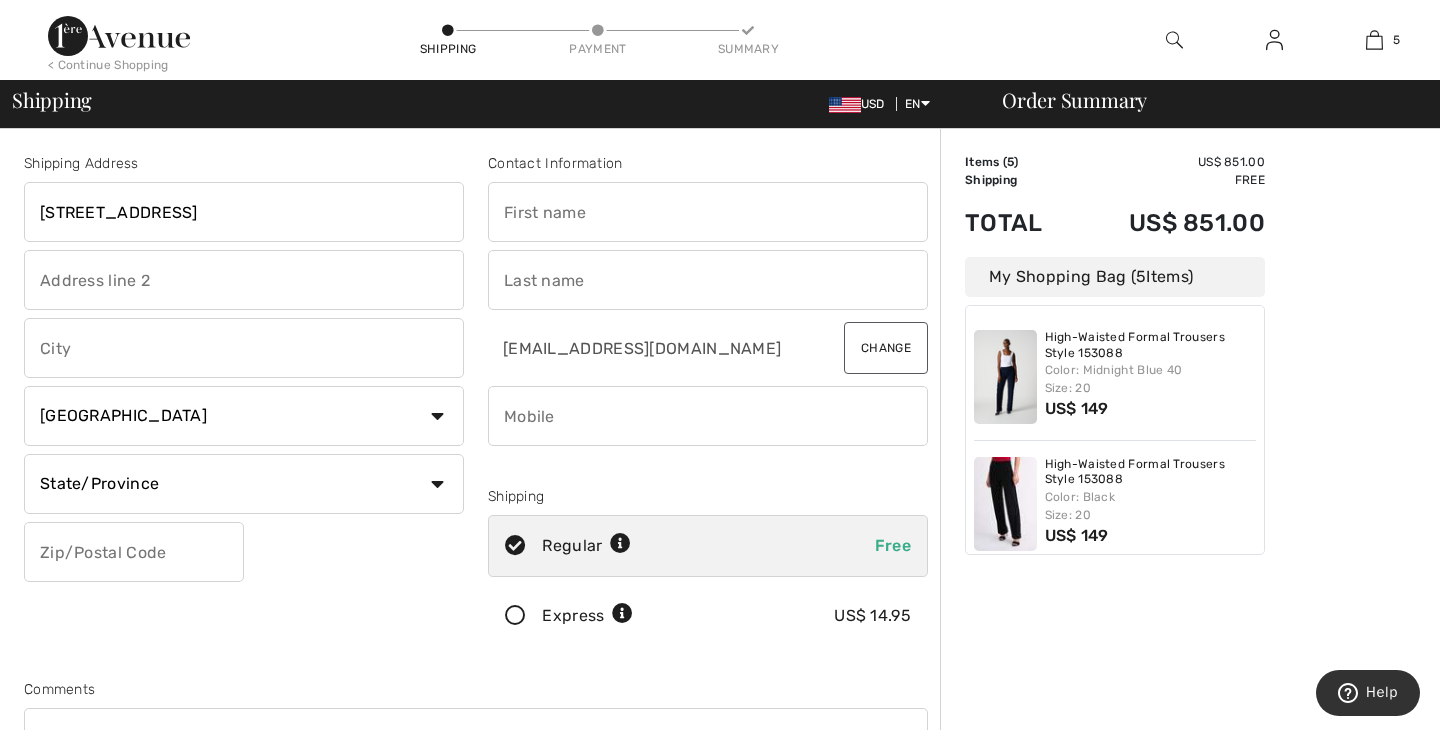 type on "[GEOGRAPHIC_DATA]" 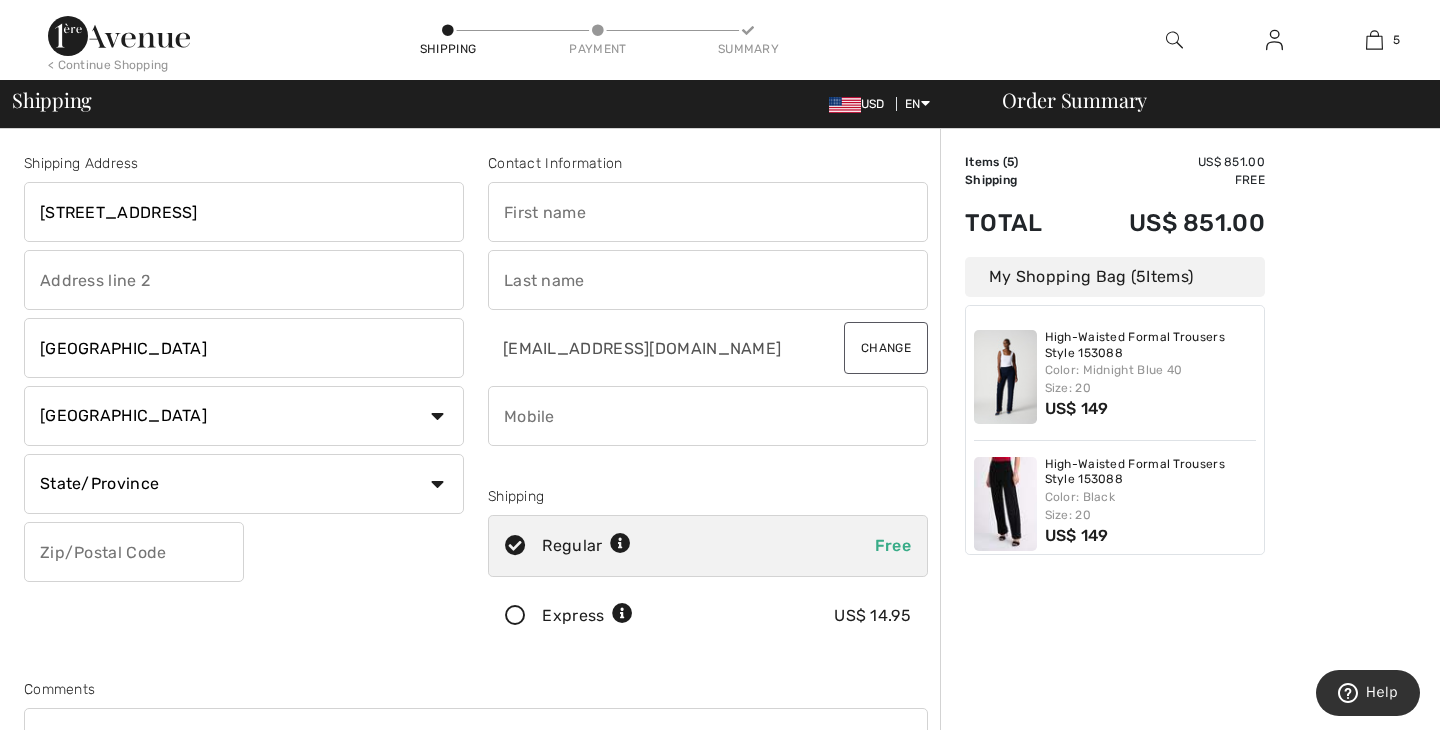 select on "US" 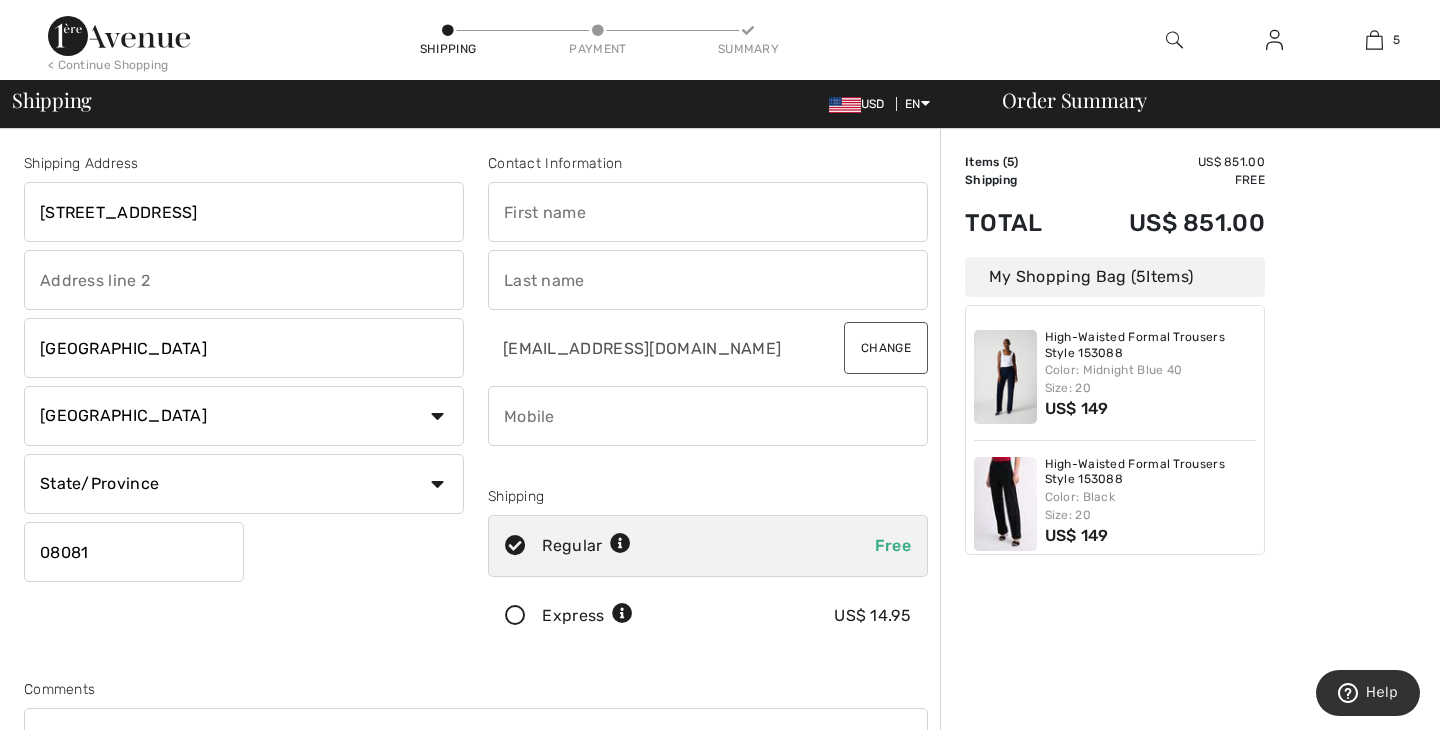 type on "[PERSON_NAME]" 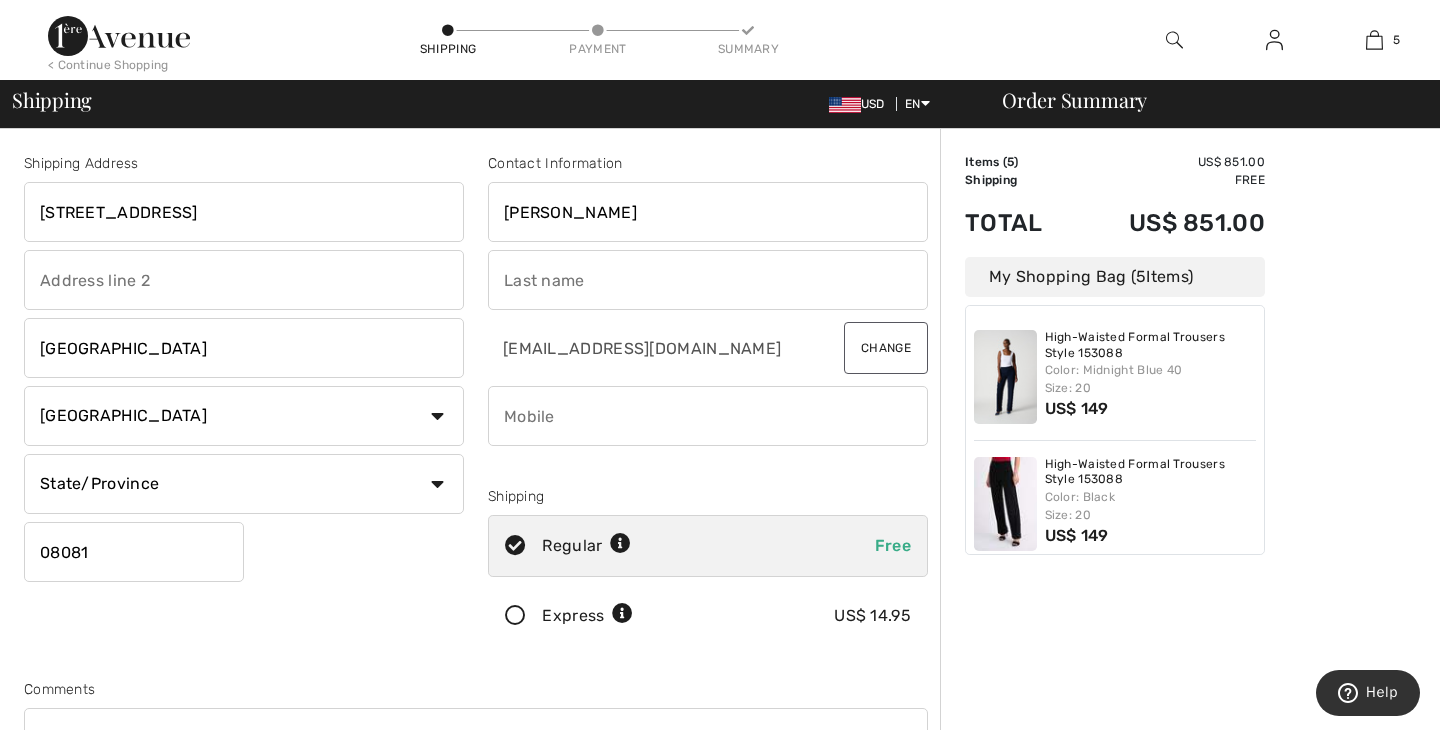 type on "Green" 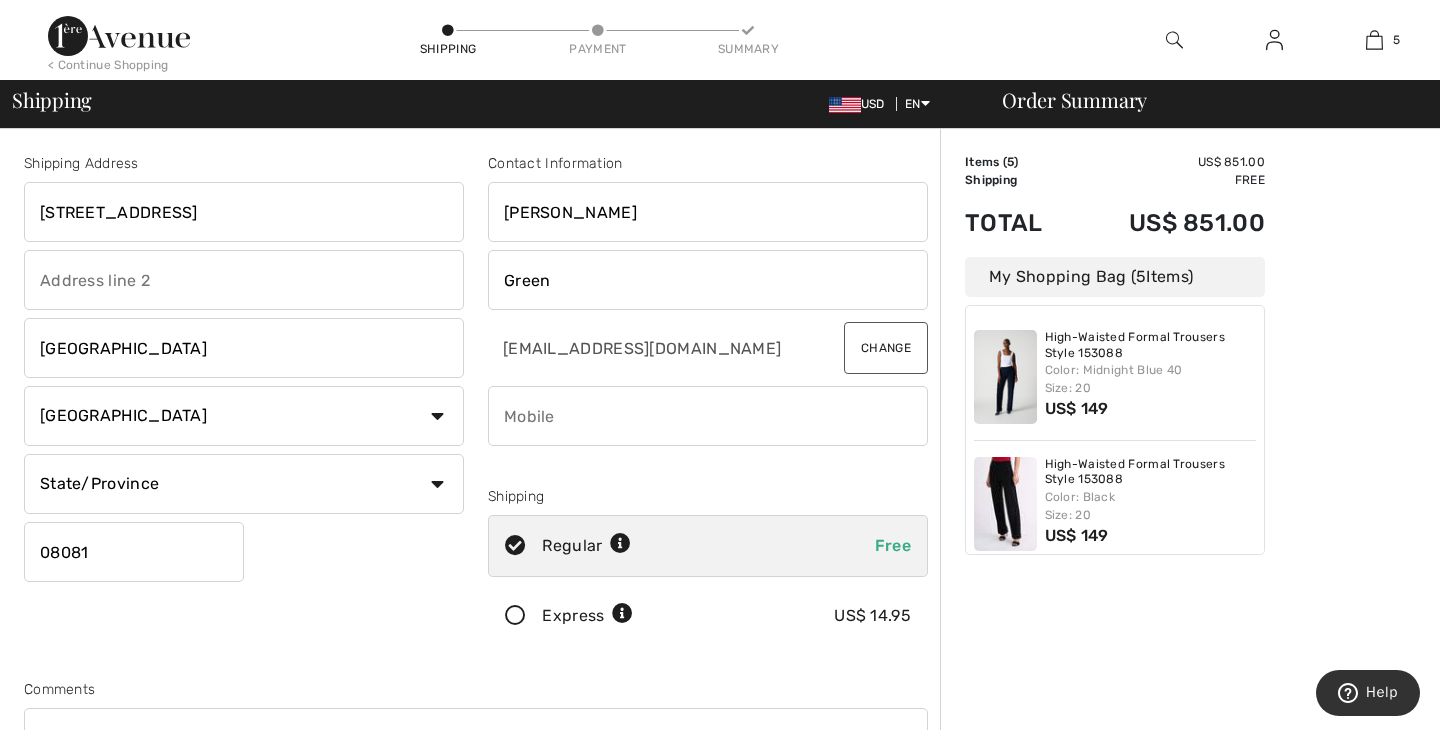type on "8567284311" 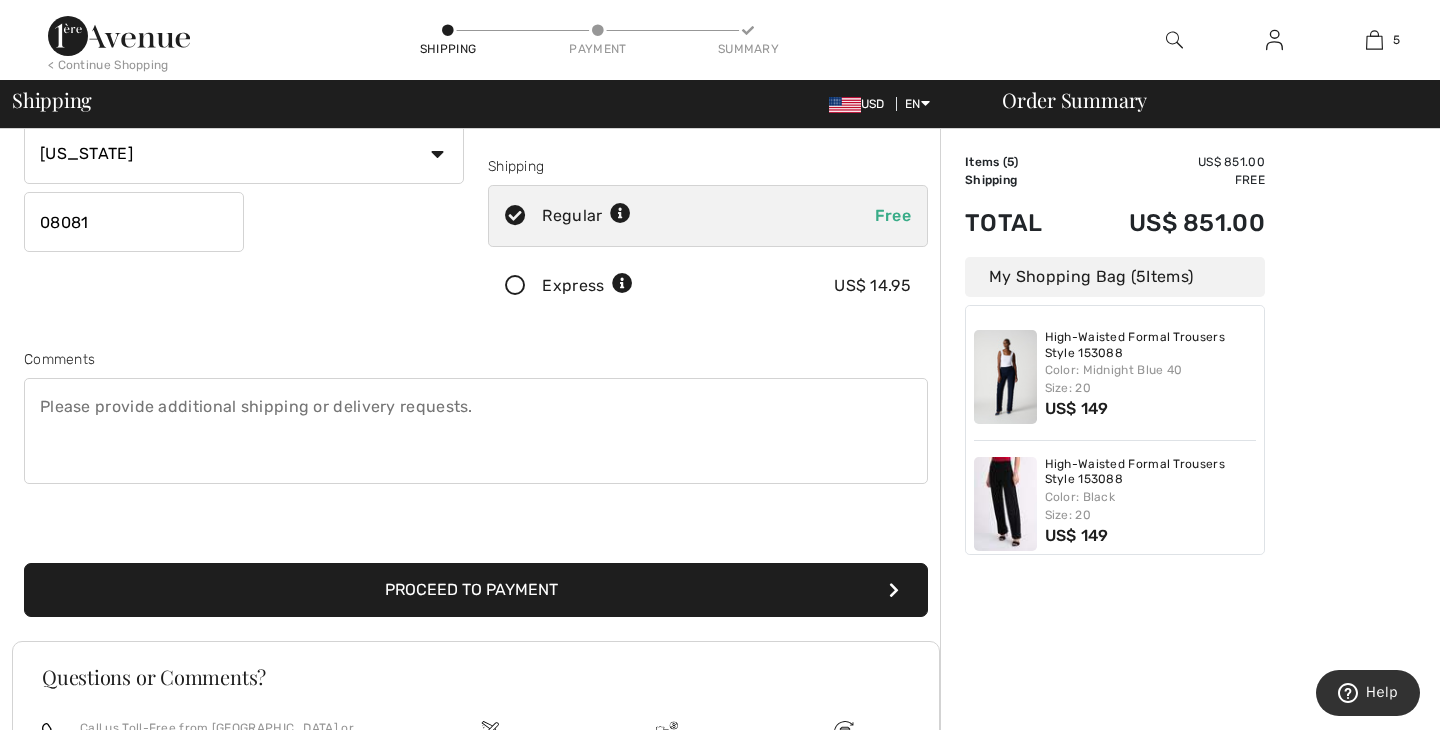 scroll, scrollTop: 331, scrollLeft: 0, axis: vertical 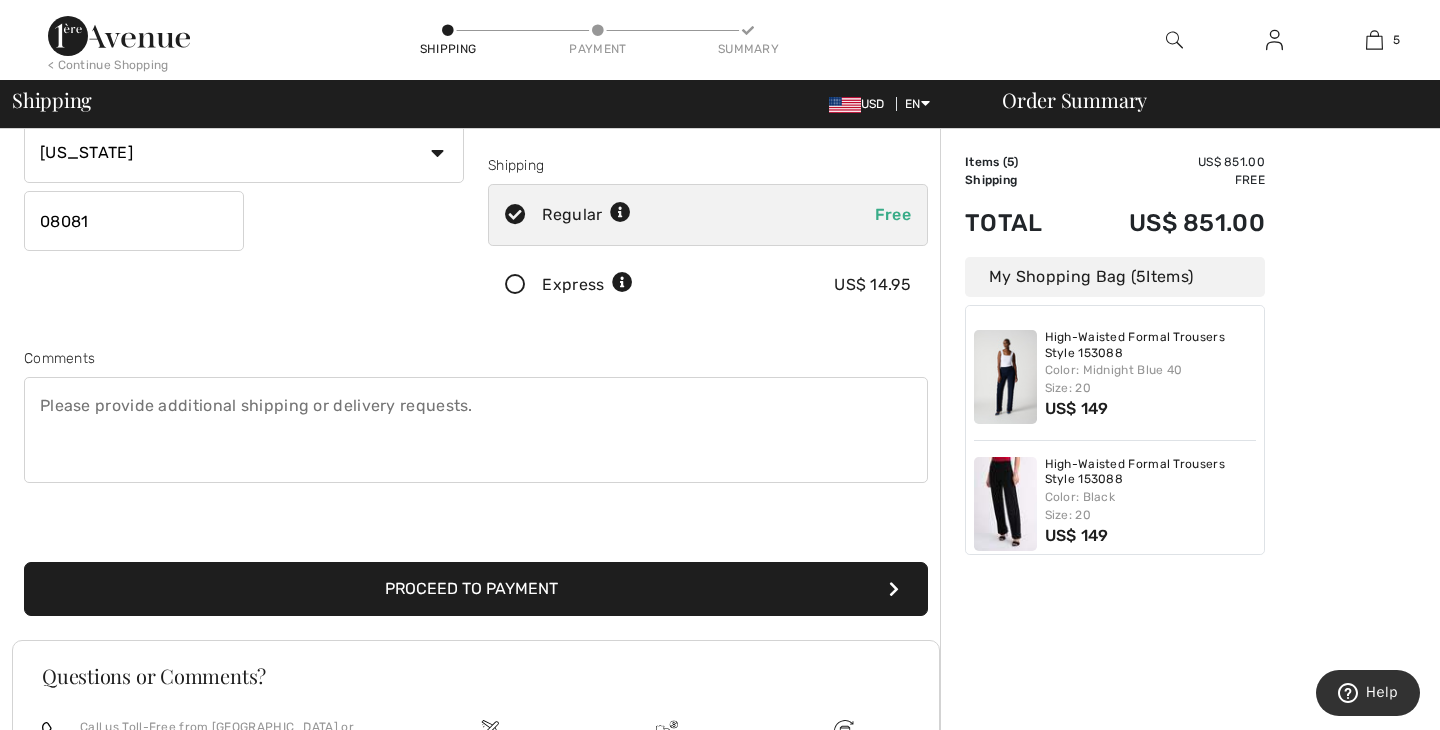 click on "Proceed to Payment" at bounding box center [476, 589] 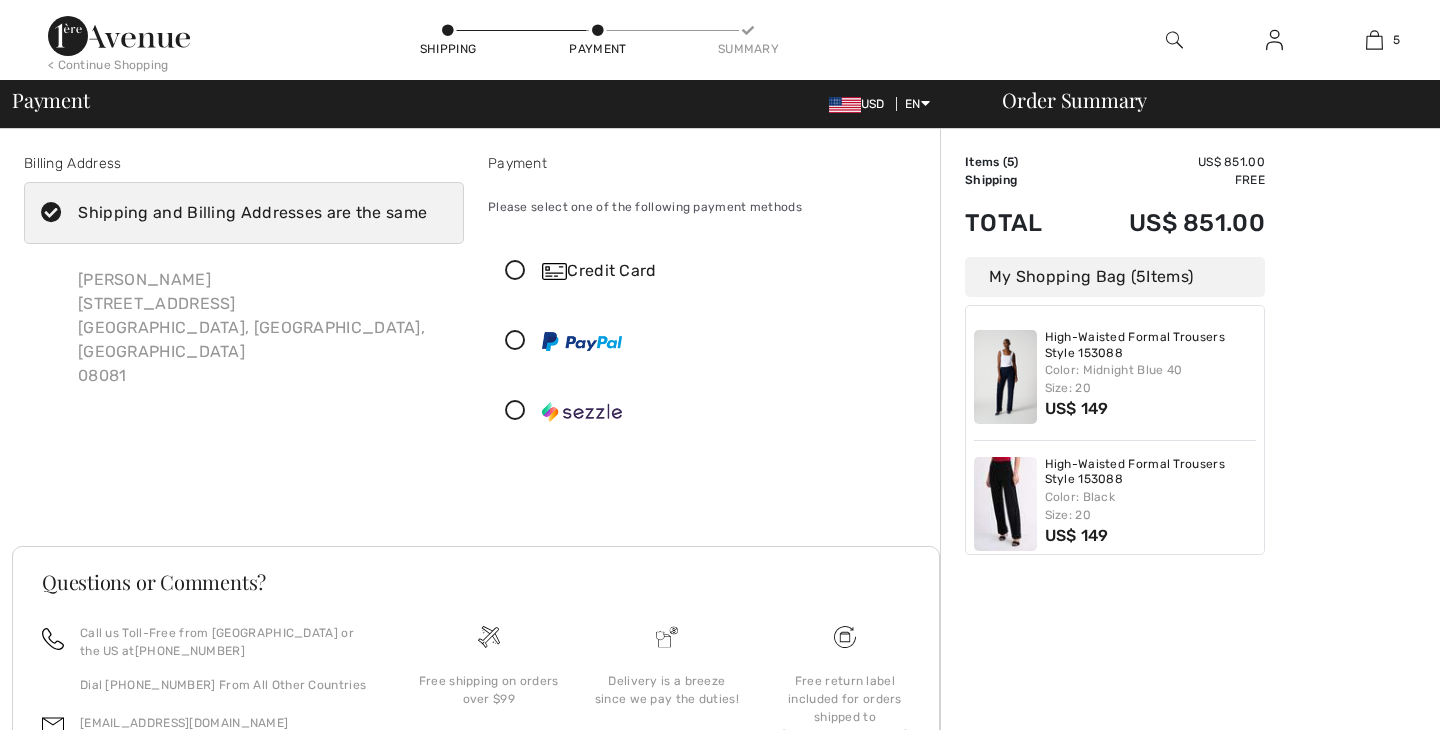 scroll, scrollTop: 0, scrollLeft: 0, axis: both 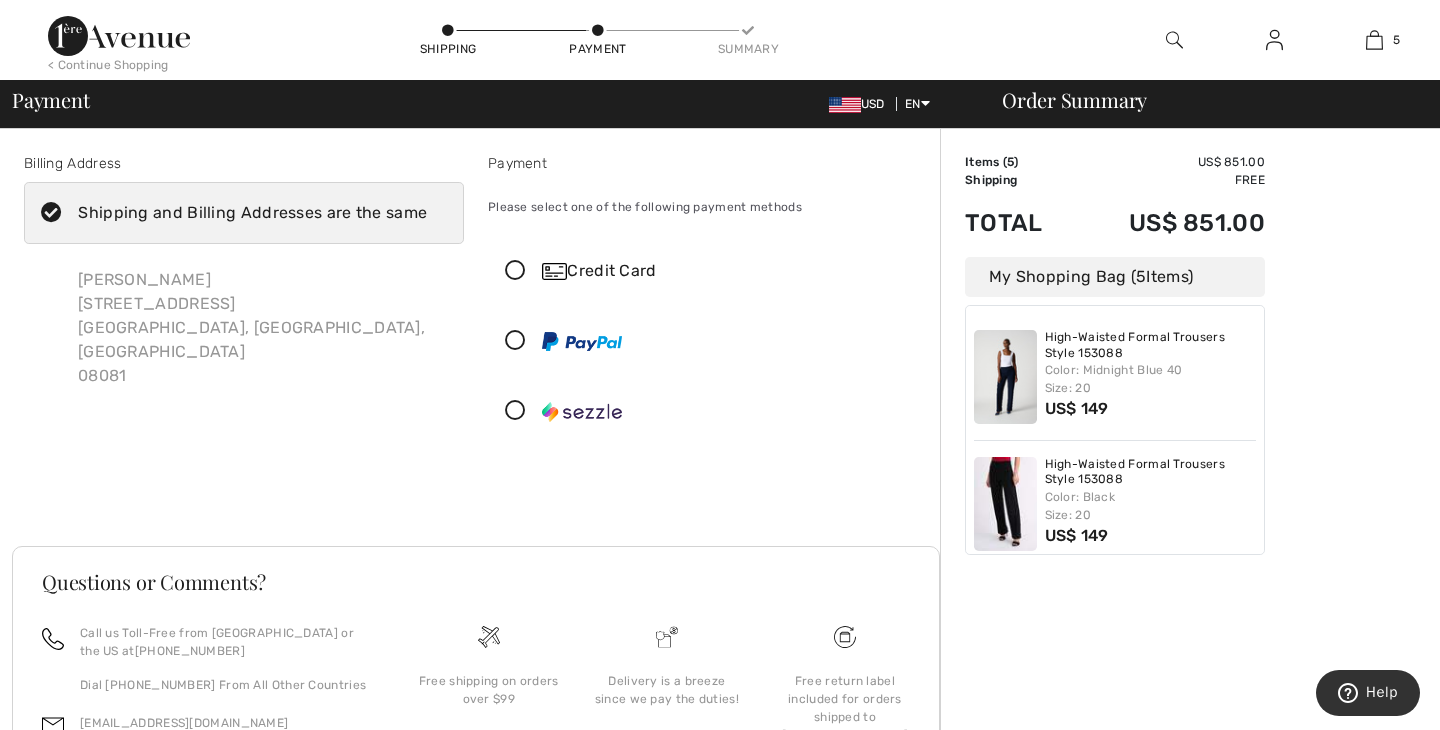 click at bounding box center [515, 271] 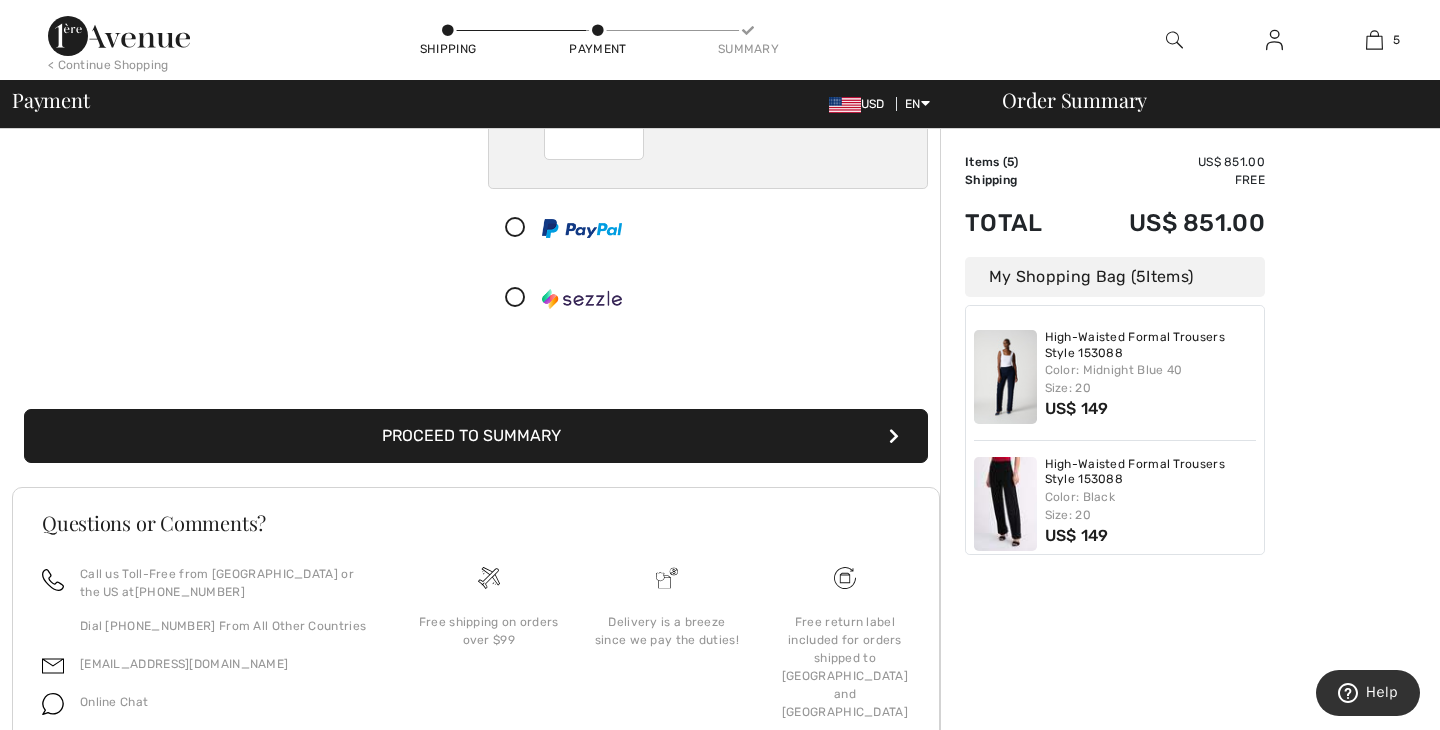 scroll, scrollTop: 426, scrollLeft: 0, axis: vertical 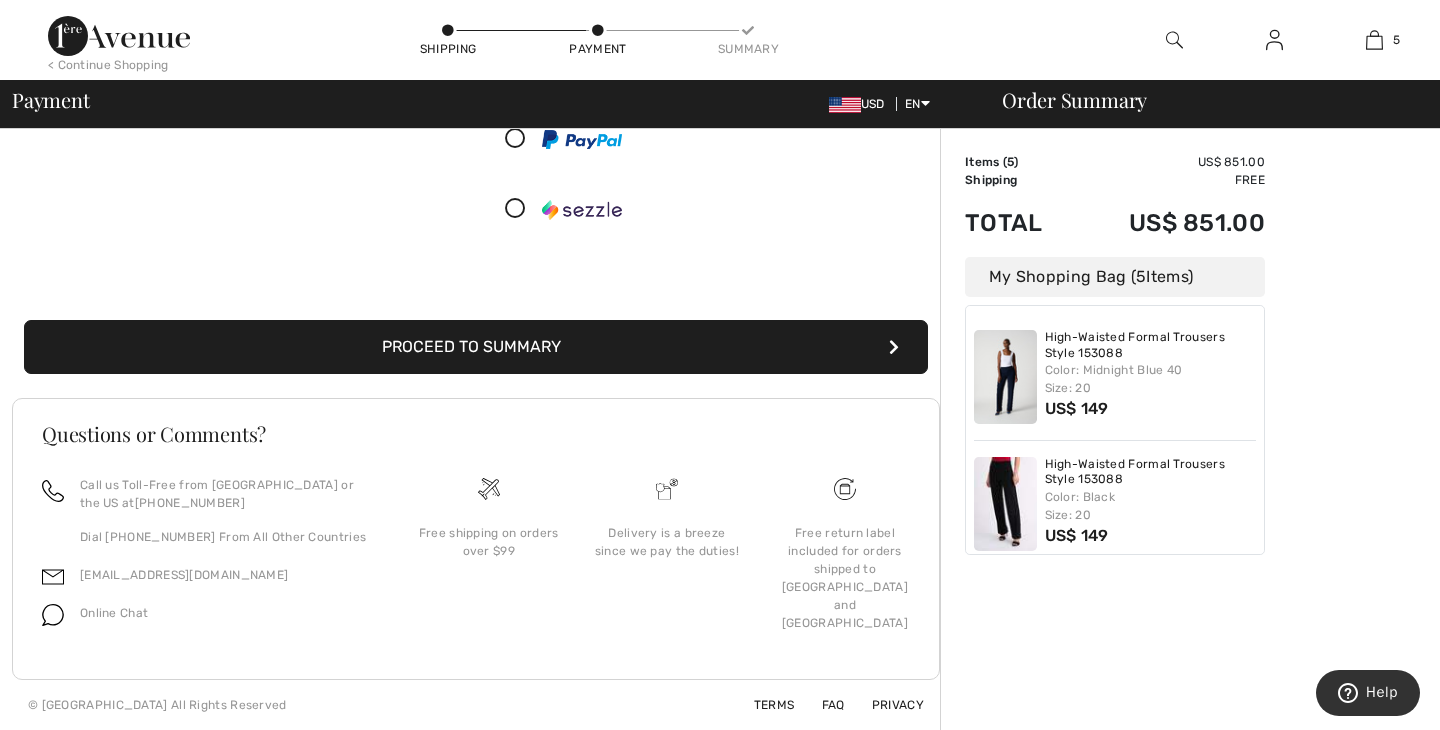 click on "Proceed to Summary" at bounding box center [476, 347] 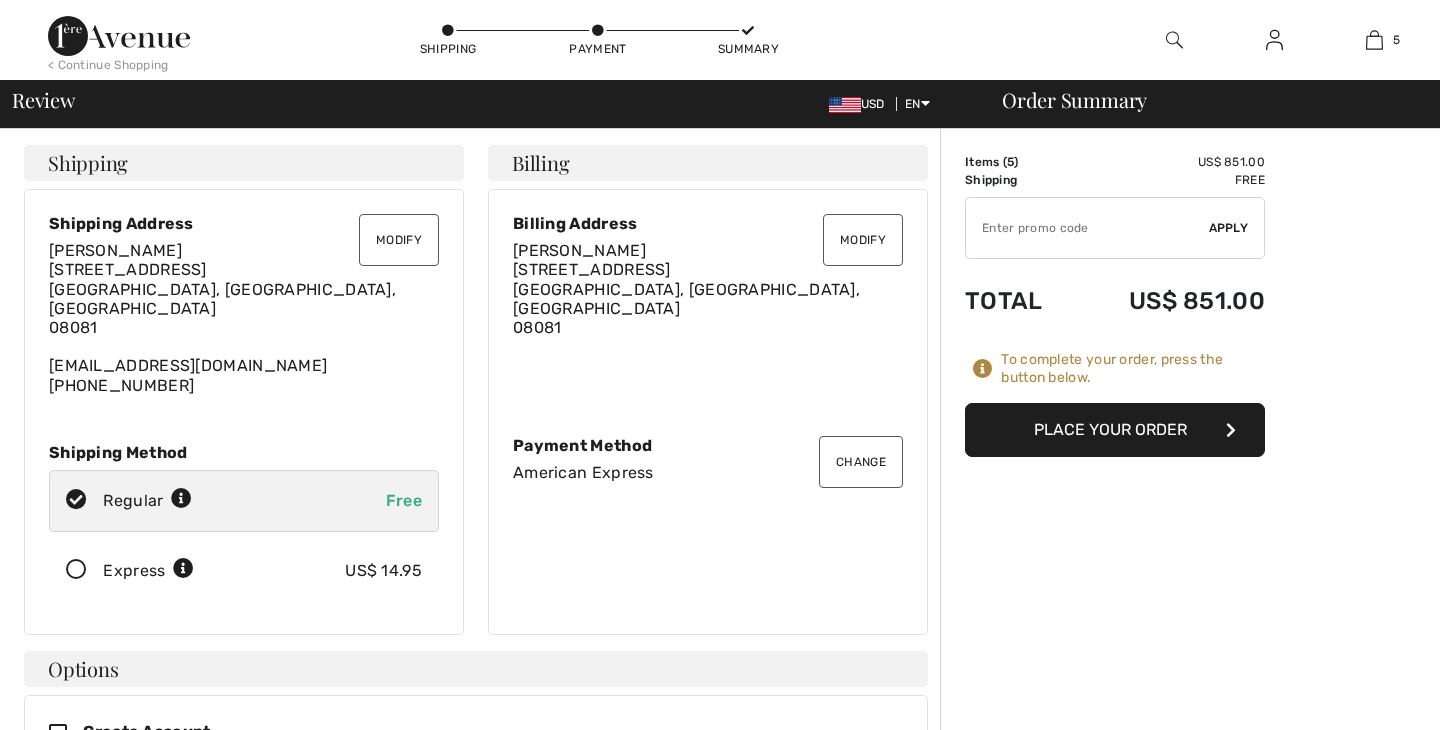 scroll, scrollTop: 0, scrollLeft: 0, axis: both 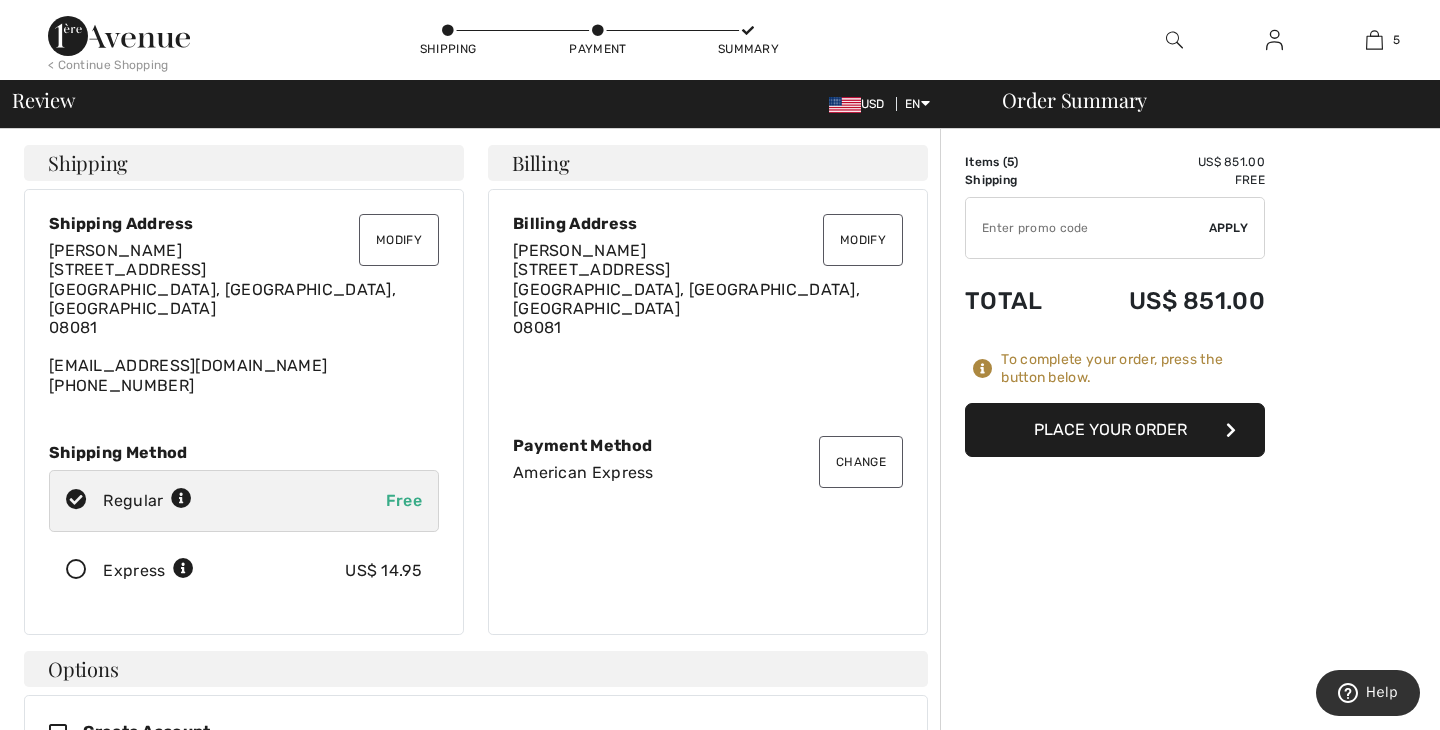 click on "Place Your Order" at bounding box center [1115, 430] 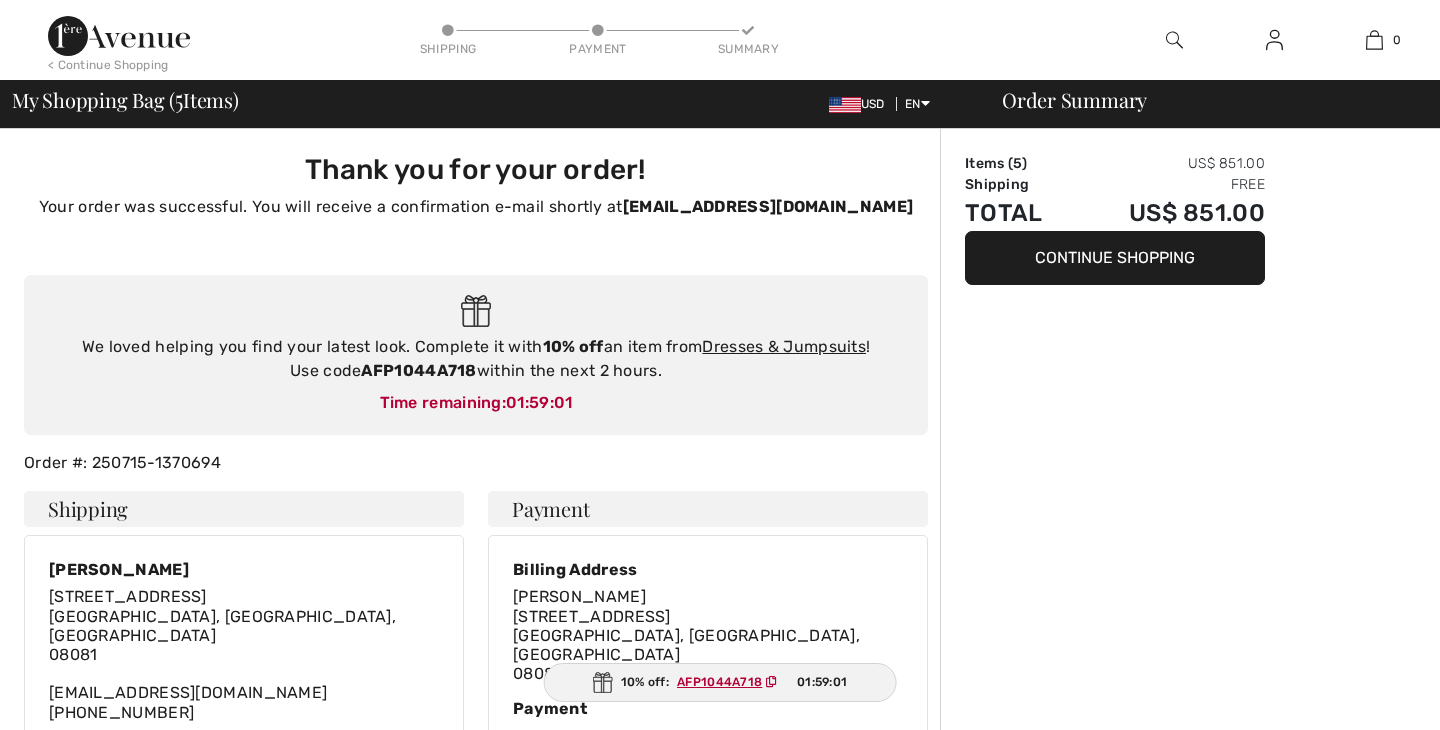 scroll, scrollTop: 0, scrollLeft: 0, axis: both 